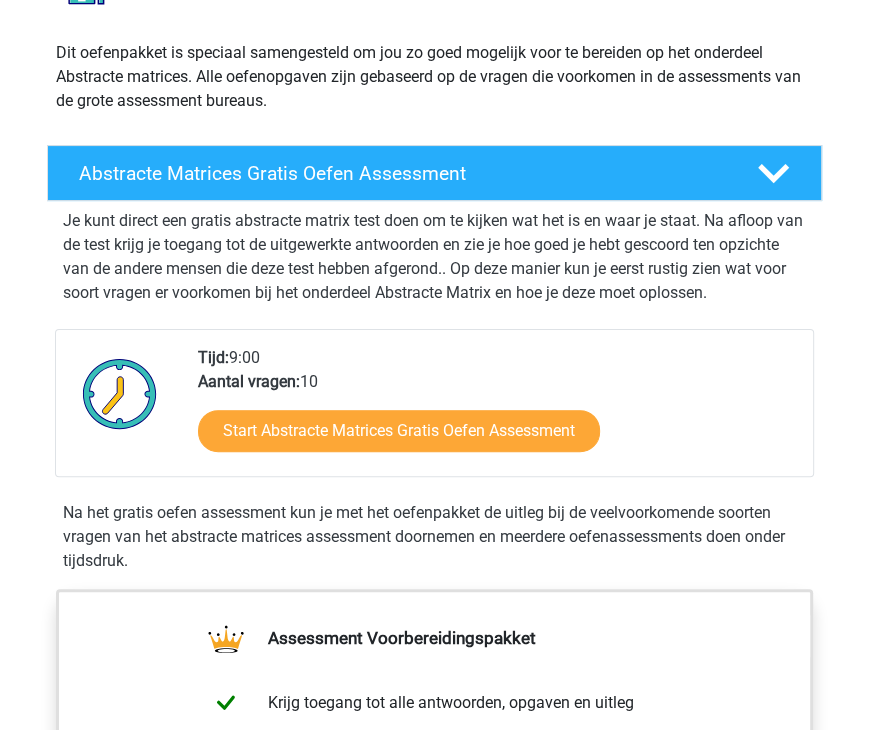 scroll, scrollTop: 227, scrollLeft: 0, axis: vertical 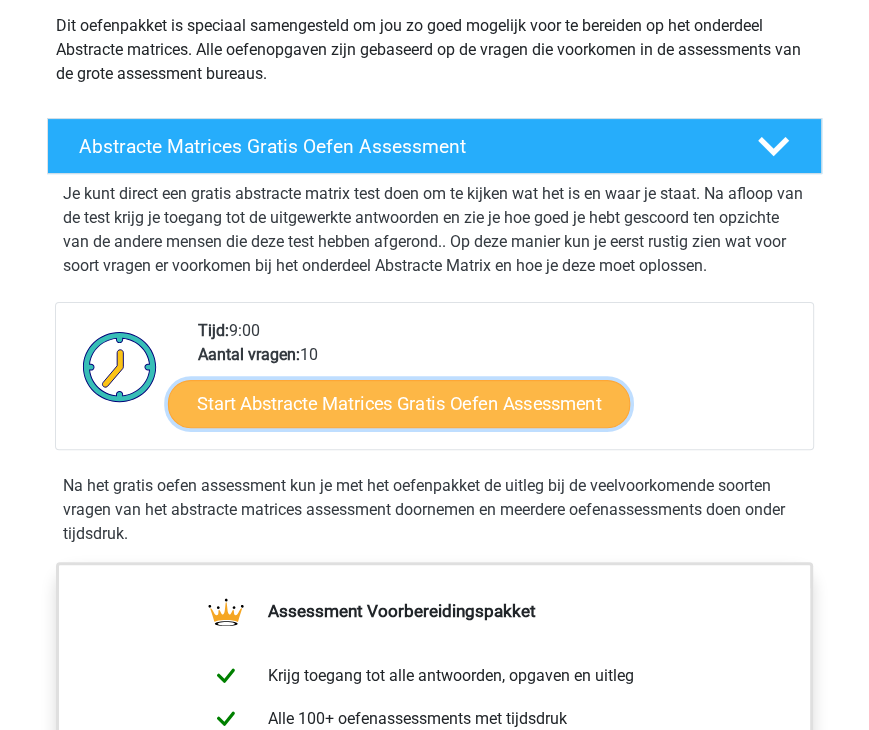 click on "Start Abstracte Matrices
Gratis Oefen Assessment" at bounding box center [399, 404] 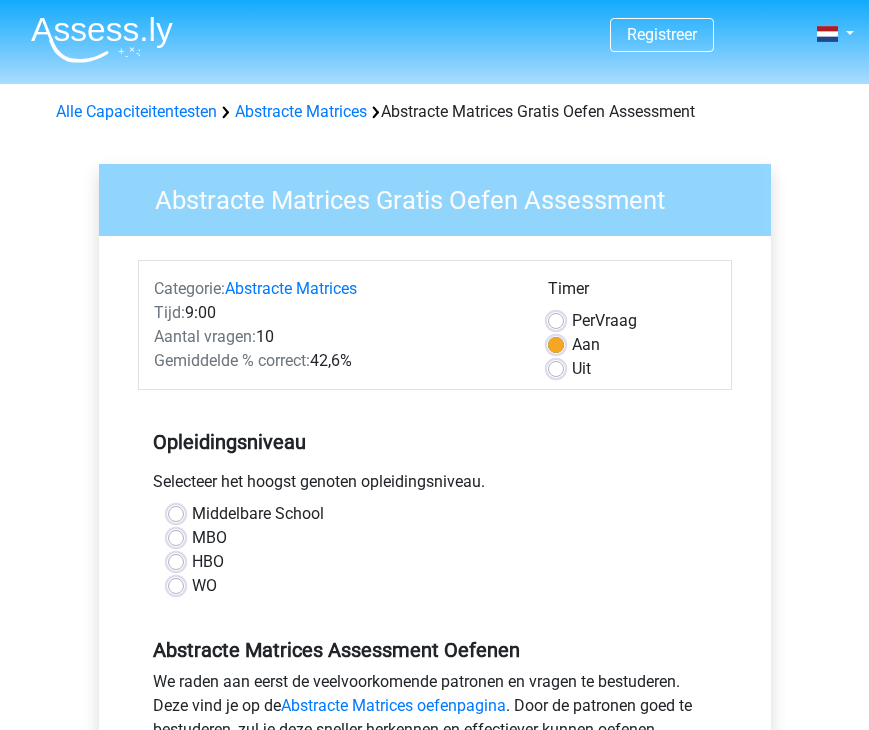 scroll, scrollTop: 0, scrollLeft: 0, axis: both 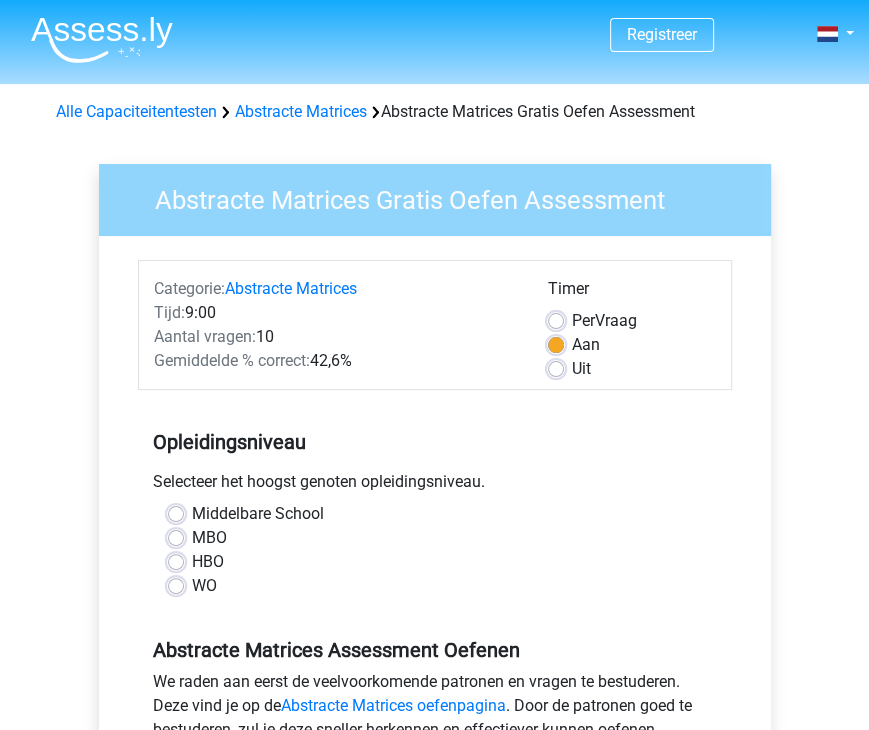 click on "WO" at bounding box center (435, 586) 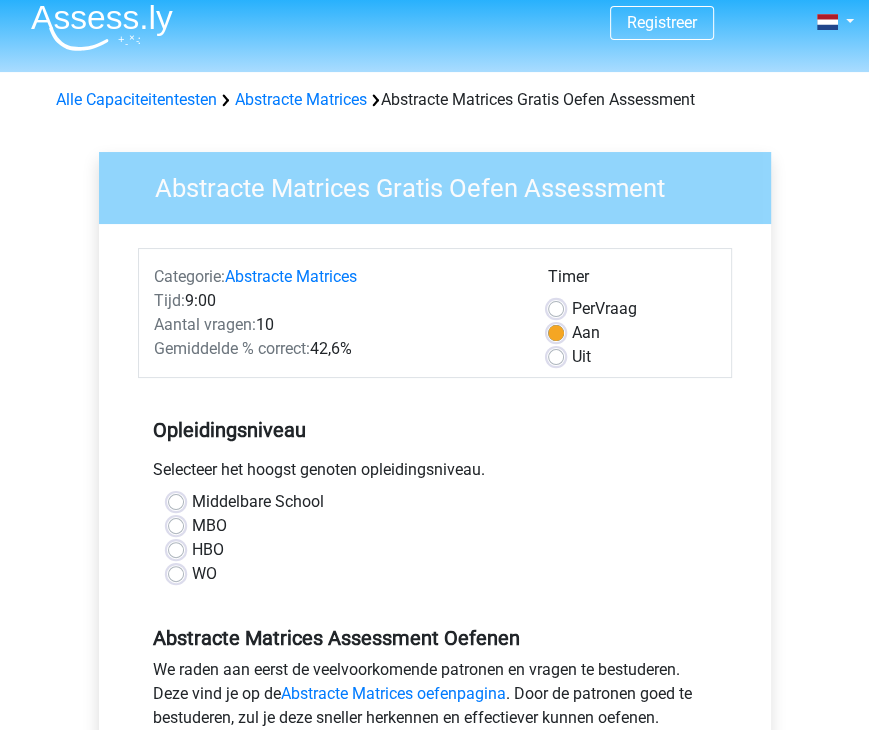 click on "WO" at bounding box center (204, 574) 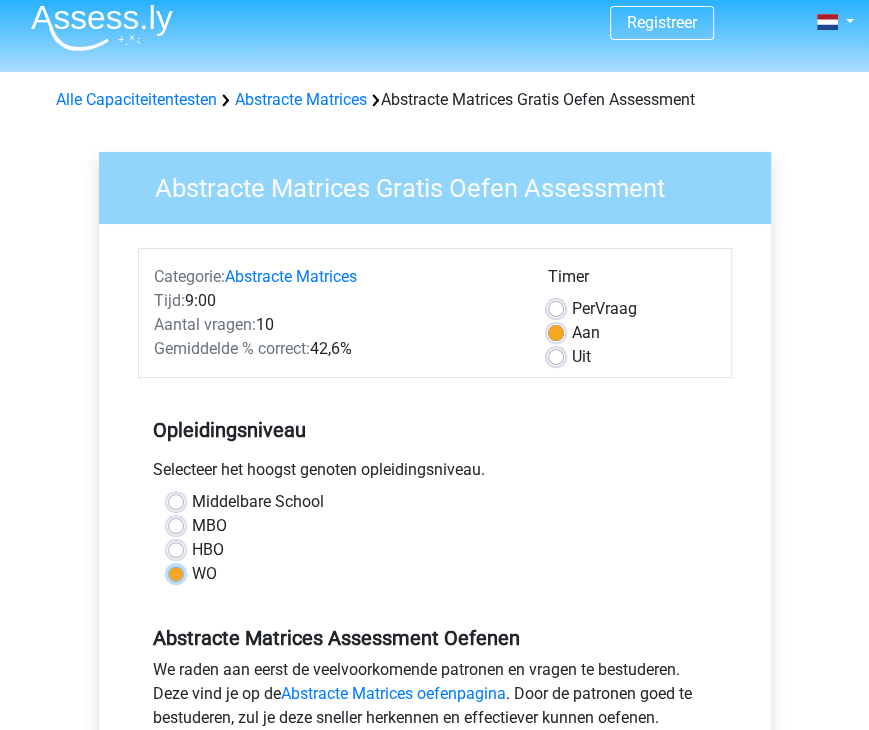 click on "WO" at bounding box center [176, 572] 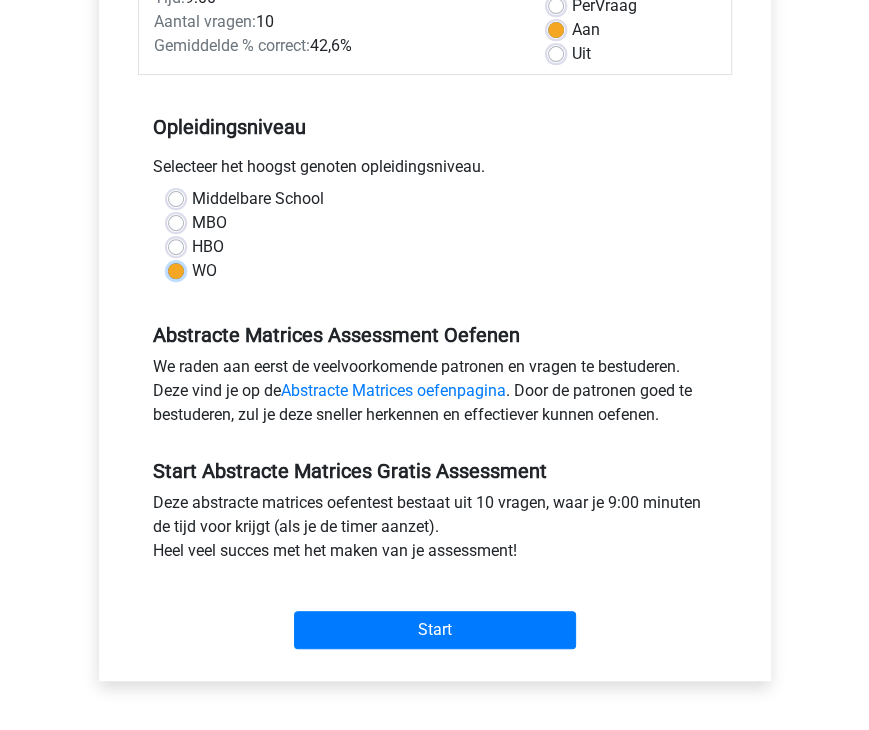scroll, scrollTop: 318, scrollLeft: 0, axis: vertical 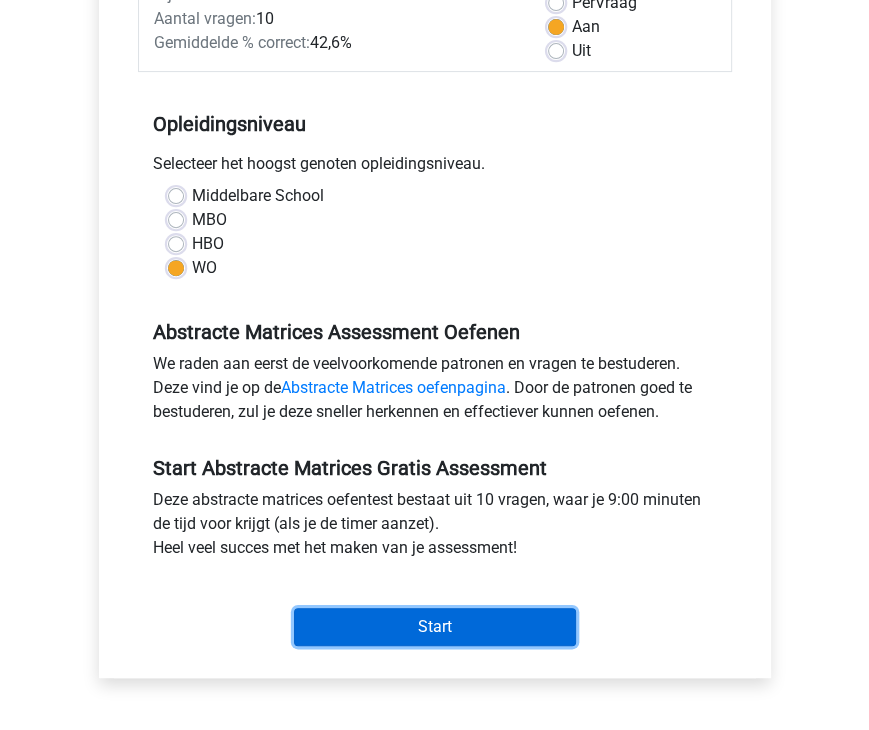 click on "Start" at bounding box center [435, 627] 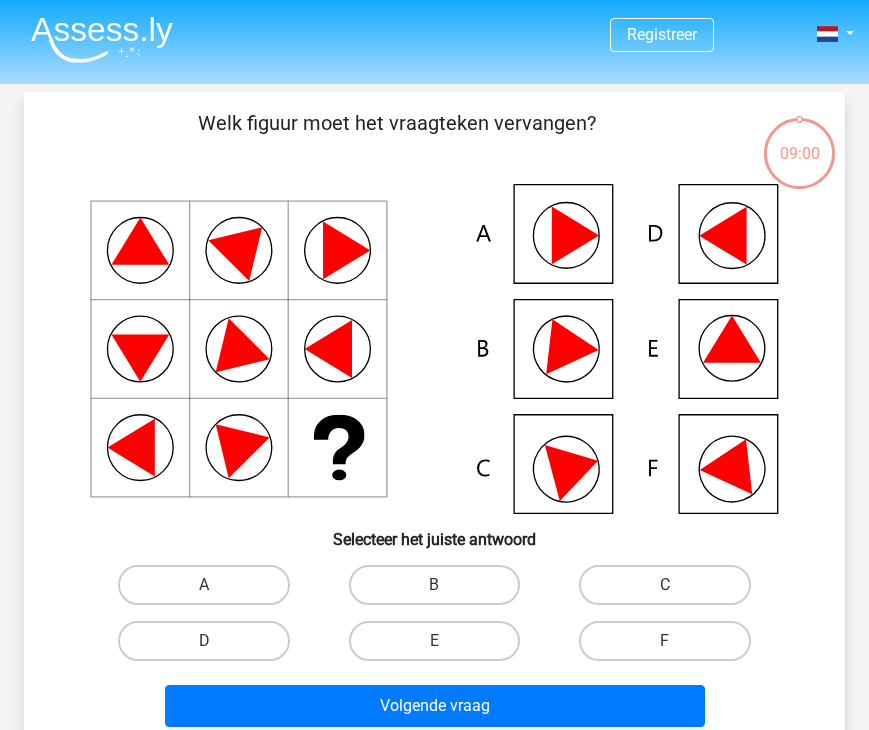 scroll, scrollTop: 0, scrollLeft: 0, axis: both 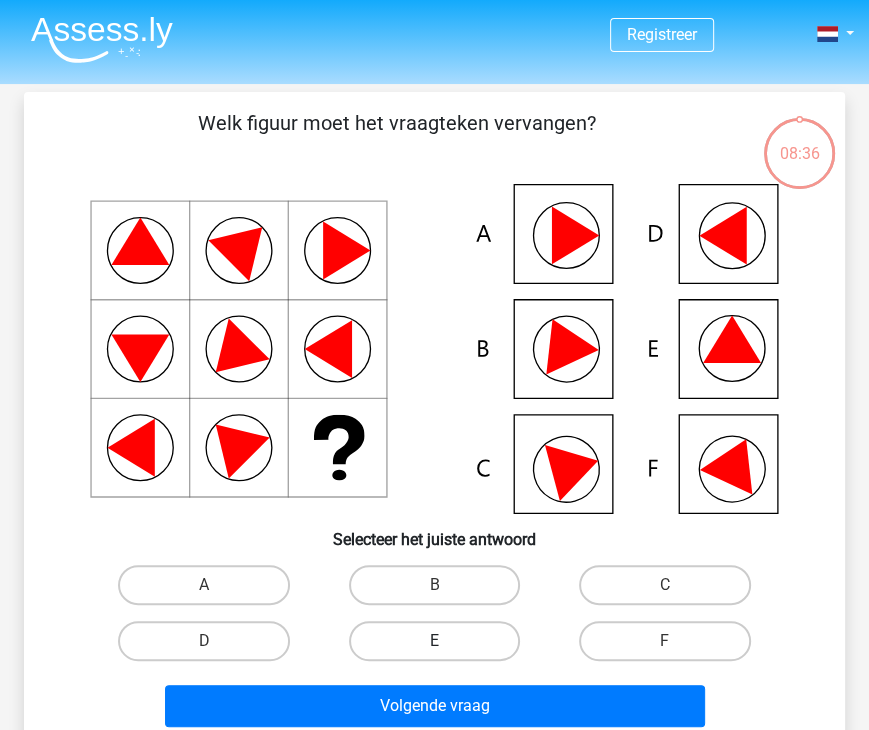 click on "E" at bounding box center [434, 641] 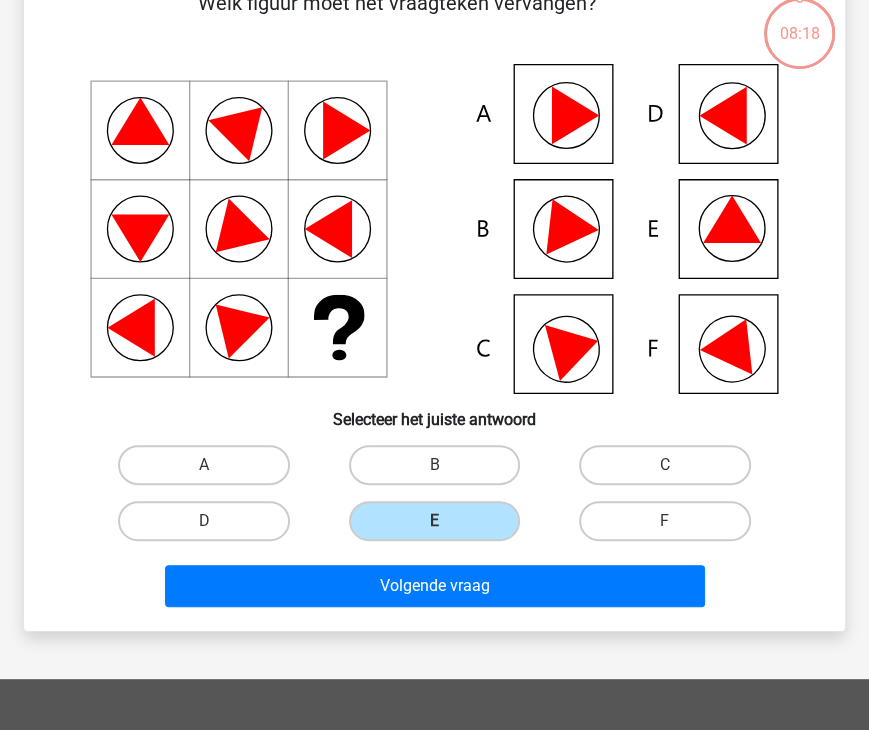scroll, scrollTop: 172, scrollLeft: 0, axis: vertical 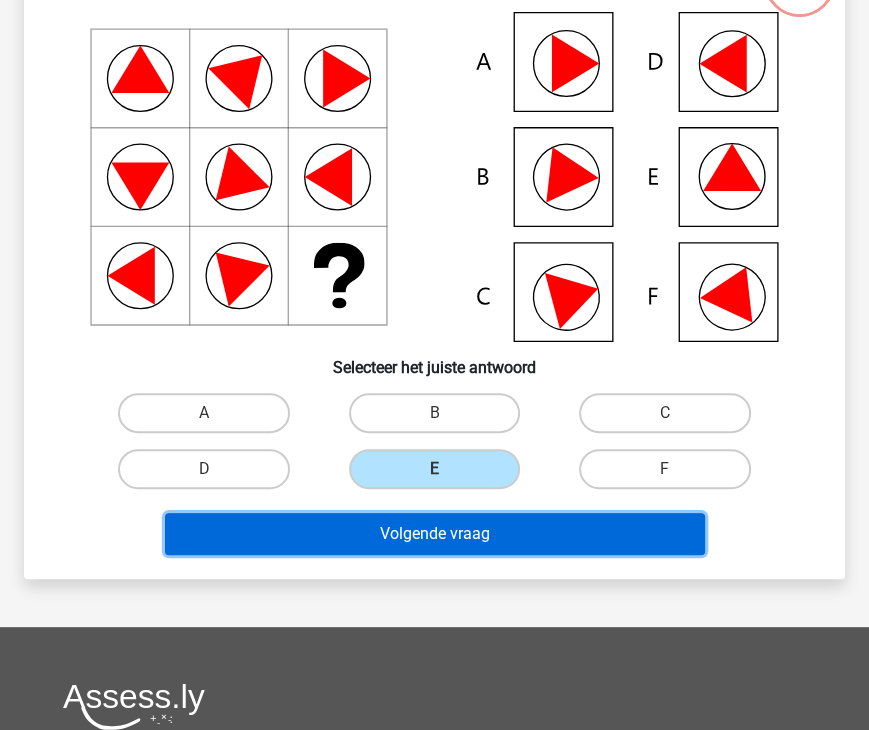 click on "Volgende vraag" at bounding box center [435, 534] 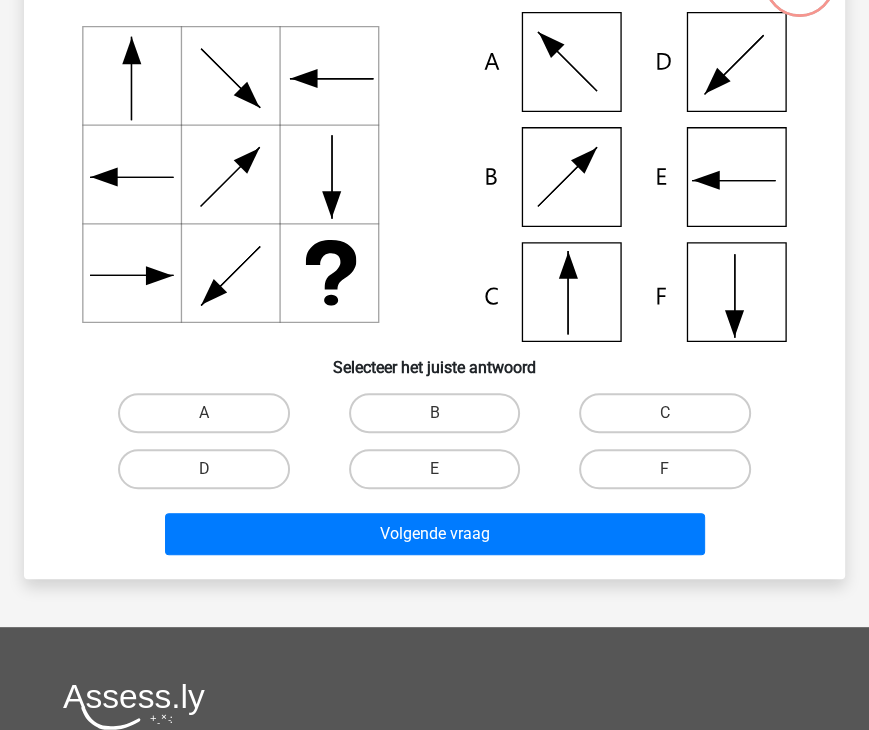 scroll, scrollTop: 92, scrollLeft: 0, axis: vertical 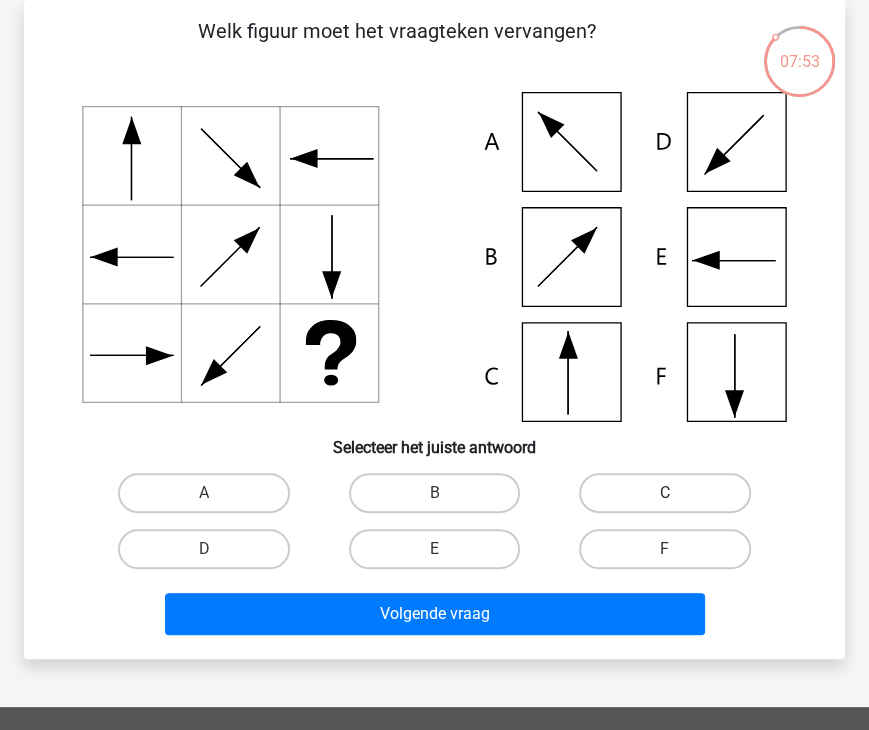 click on "C" at bounding box center [664, 493] 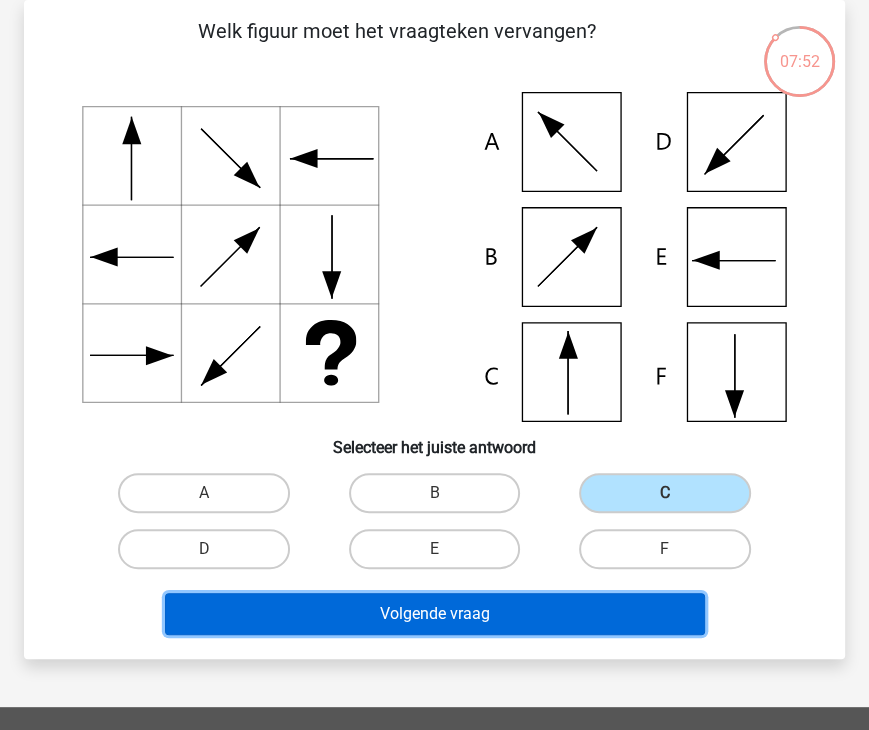 click on "Volgende vraag" at bounding box center (435, 614) 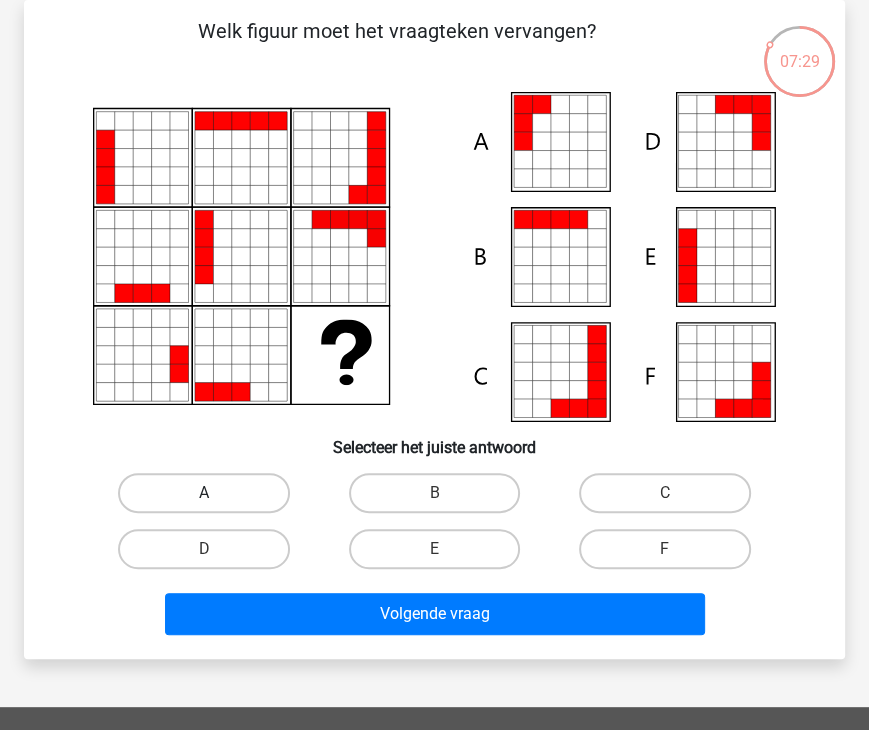 click on "A" at bounding box center [203, 493] 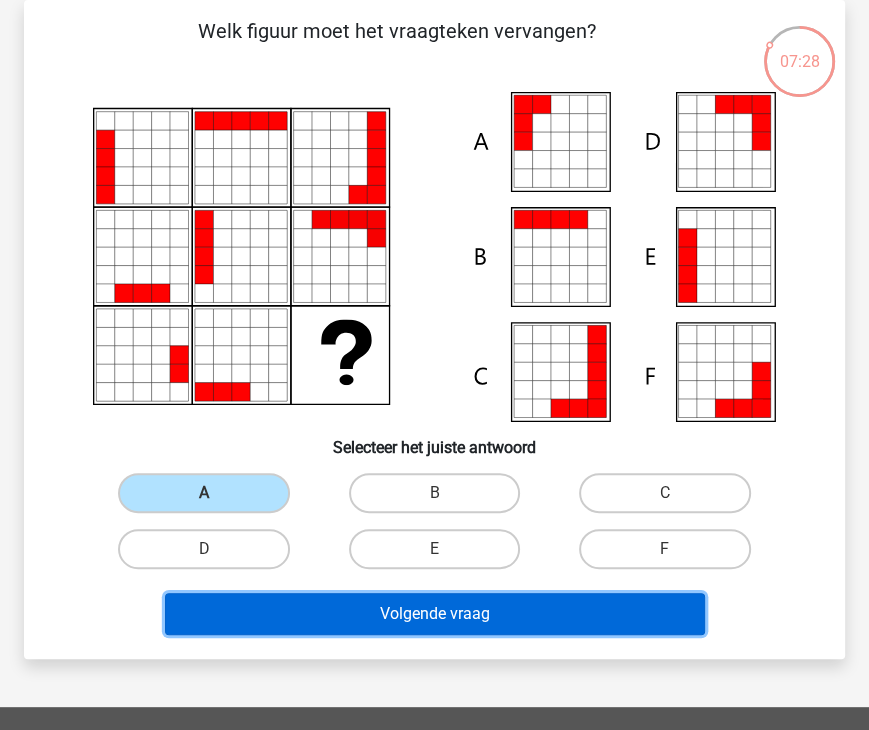 click on "Volgende vraag" at bounding box center (435, 614) 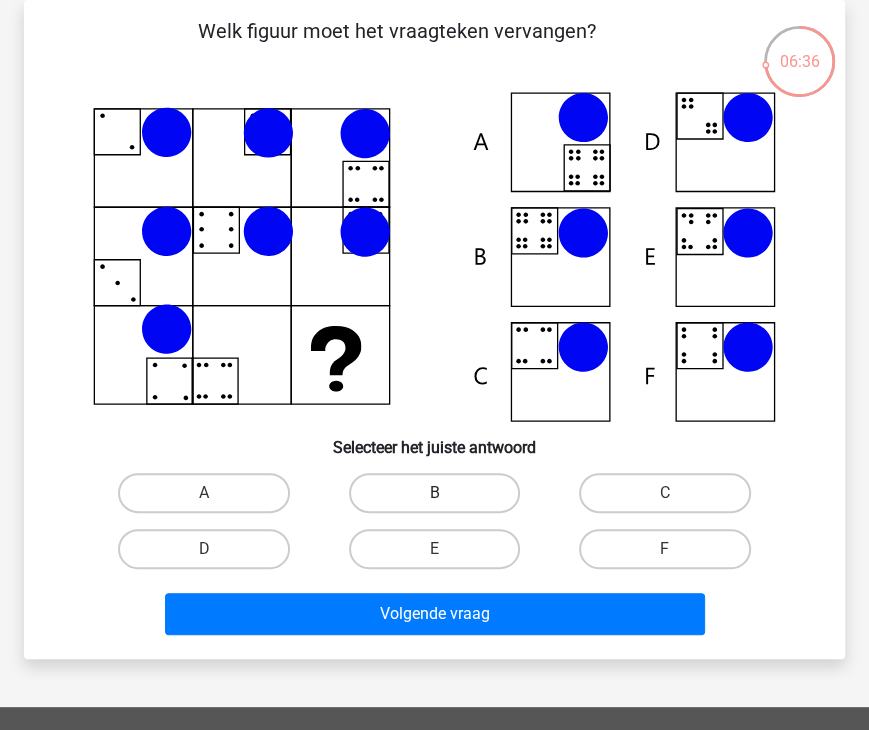 click on "B" at bounding box center (434, 493) 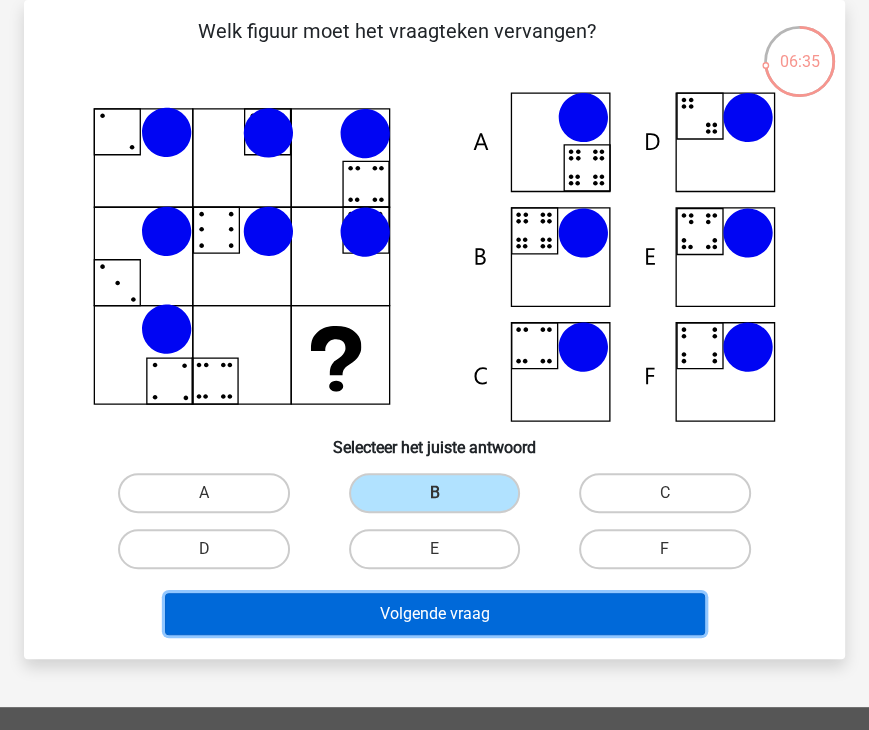 click on "Volgende vraag" at bounding box center [435, 614] 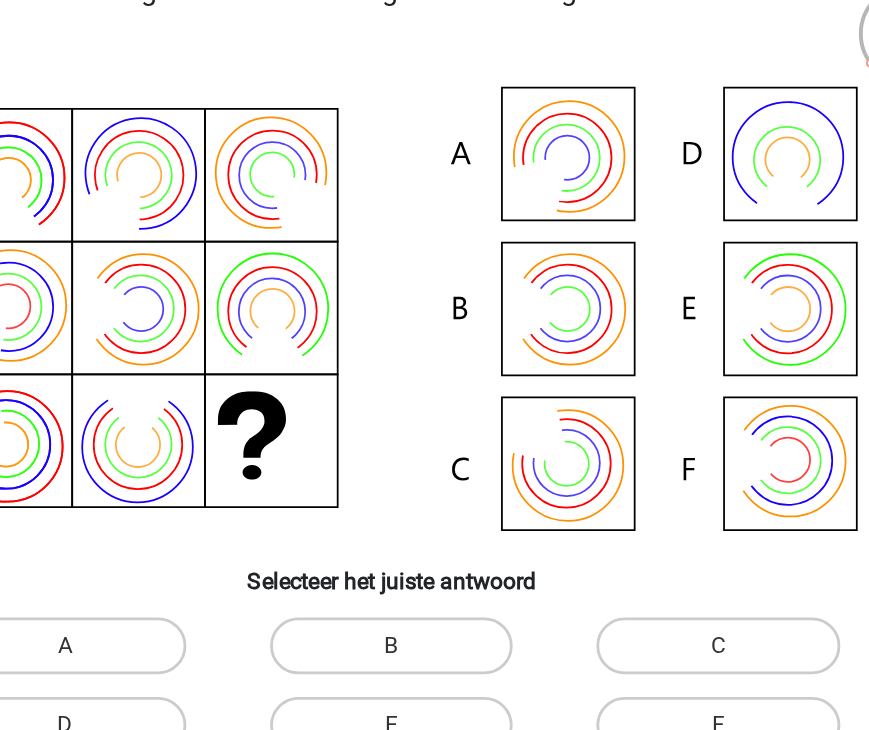 scroll, scrollTop: 92, scrollLeft: 0, axis: vertical 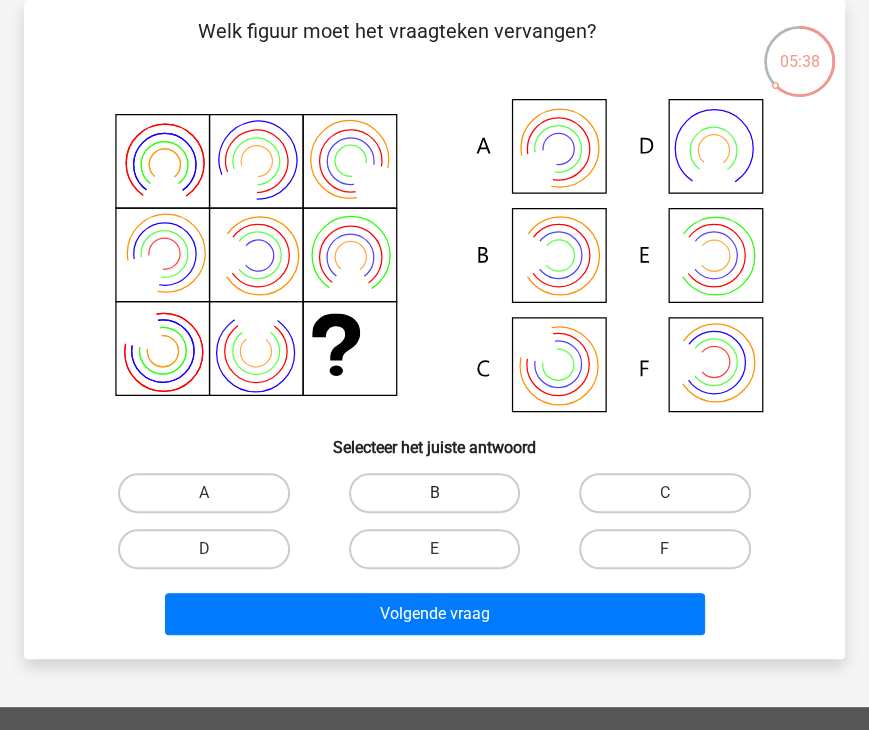 click on "B" at bounding box center (434, 493) 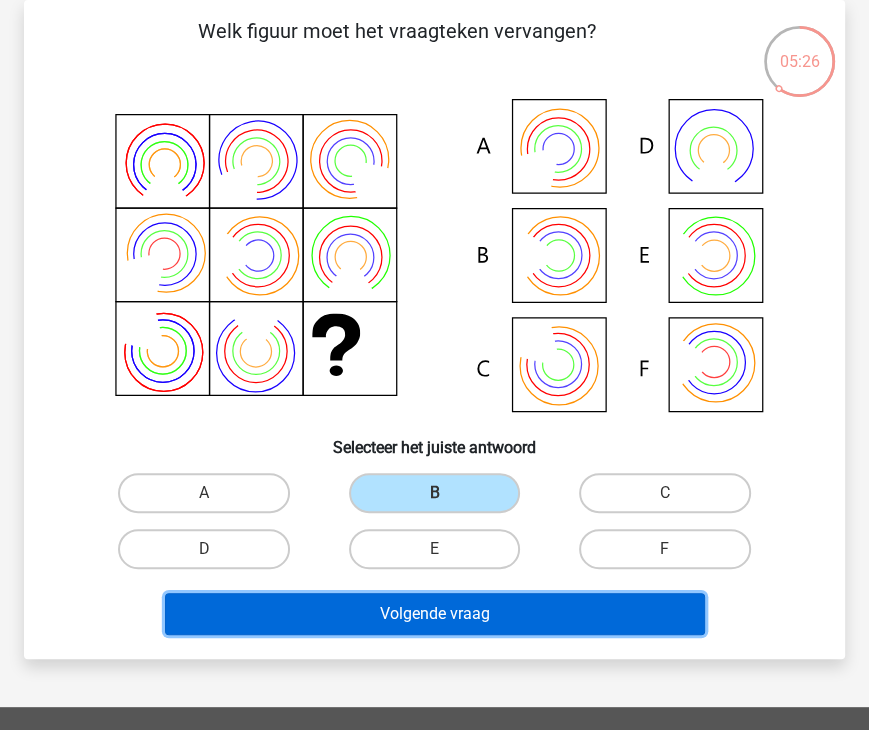 click on "Volgende vraag" at bounding box center [435, 614] 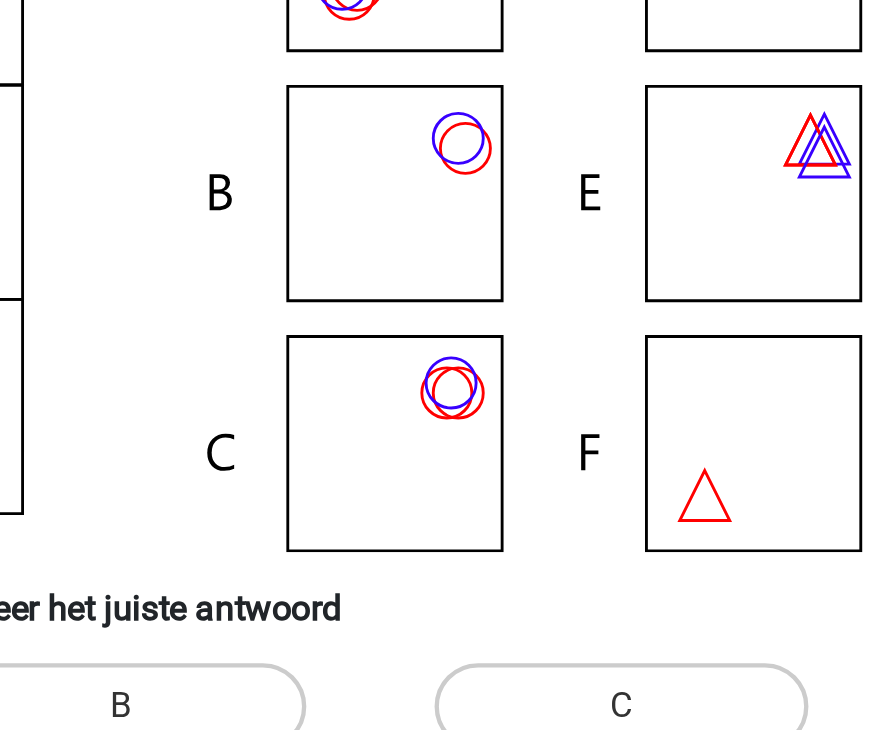 scroll, scrollTop: 92, scrollLeft: 0, axis: vertical 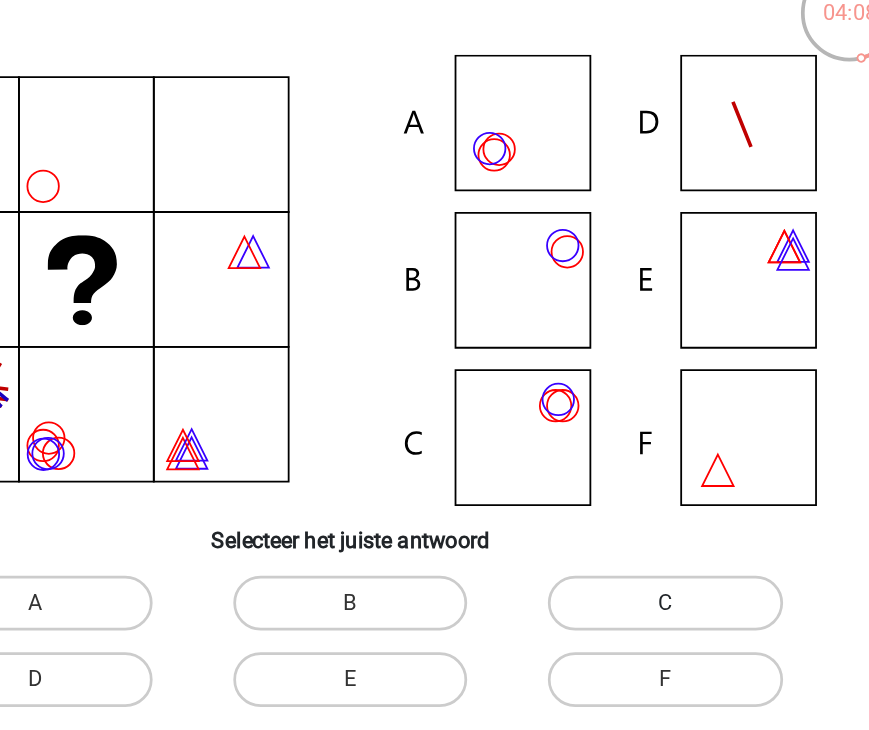 click on "C" at bounding box center [664, 493] 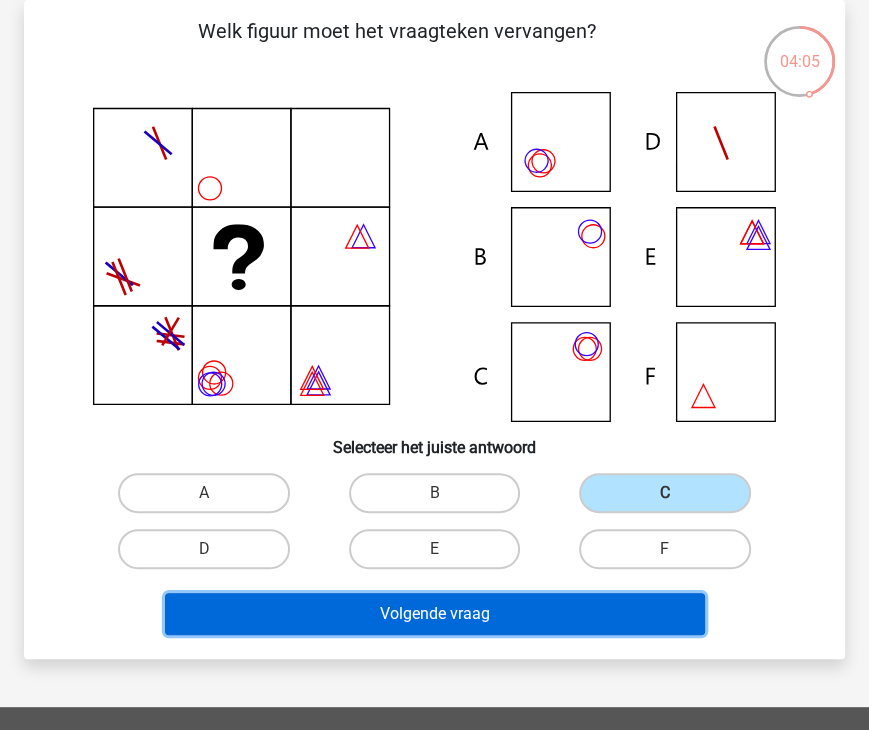 click on "Volgende vraag" at bounding box center [435, 614] 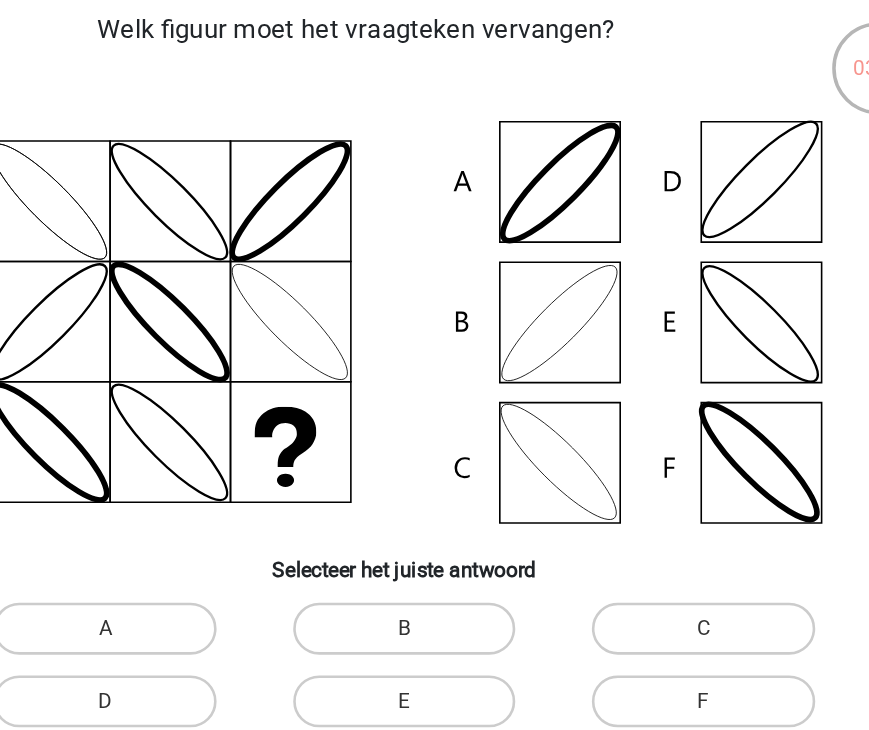 scroll, scrollTop: 38, scrollLeft: 0, axis: vertical 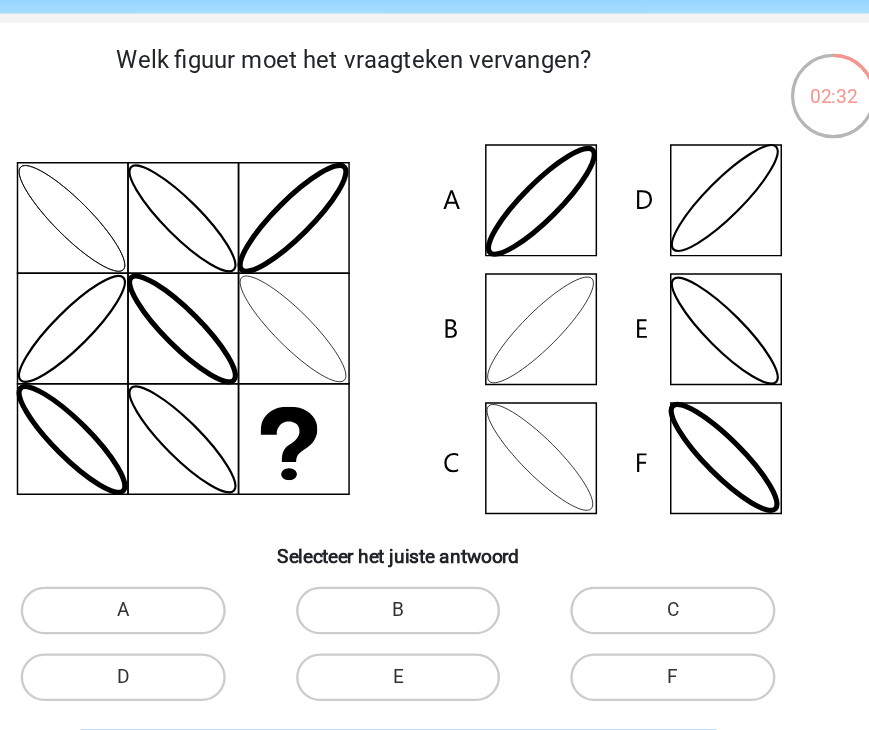 click on "B" at bounding box center [440, 553] 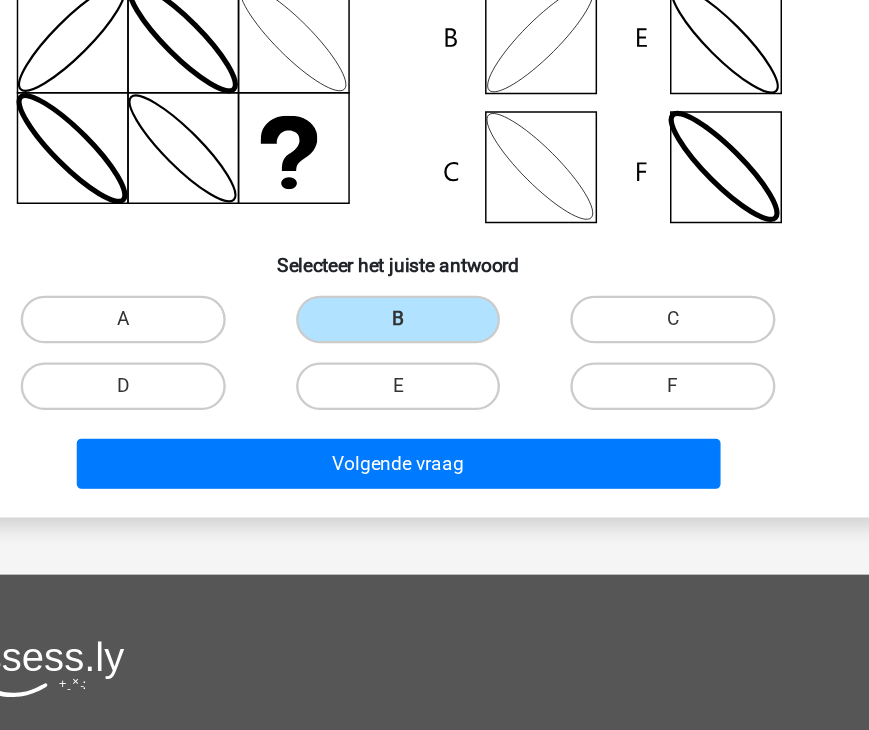 scroll, scrollTop: 200, scrollLeft: 0, axis: vertical 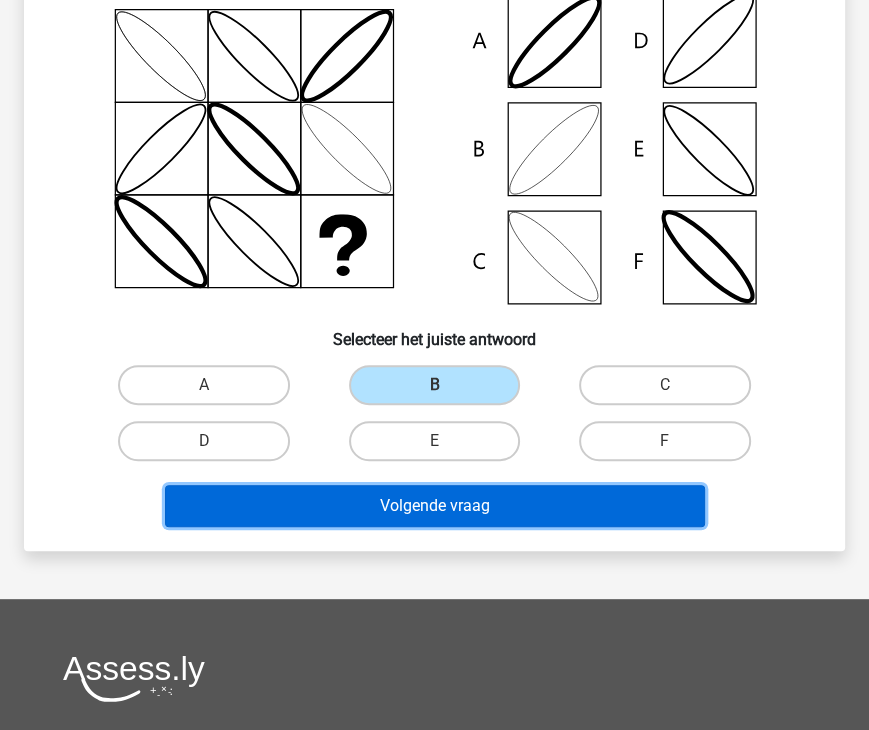 click on "Volgende vraag" at bounding box center (435, 506) 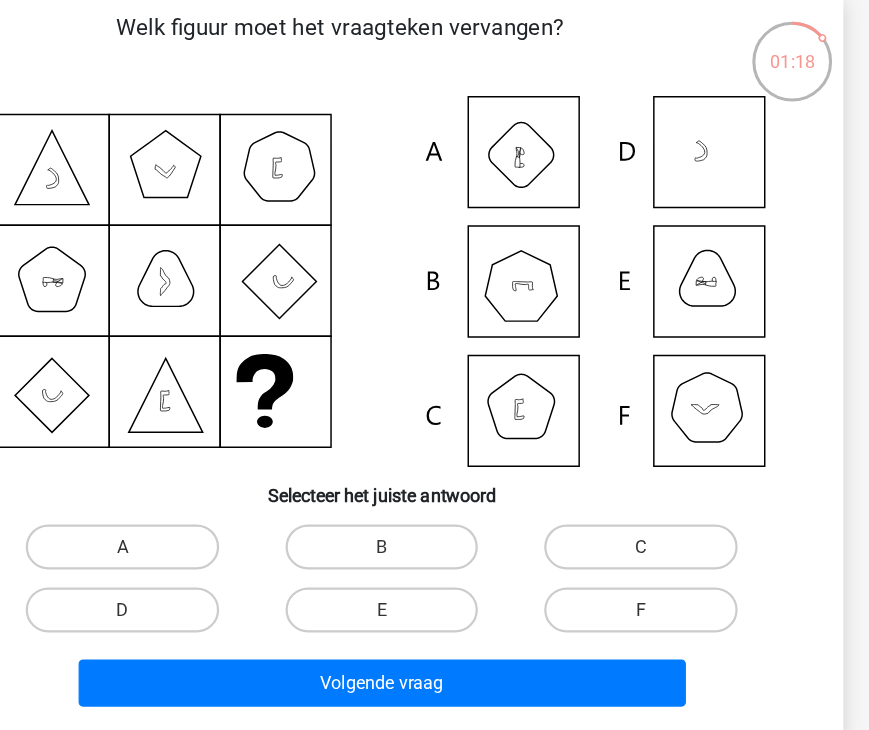 scroll, scrollTop: 91, scrollLeft: 0, axis: vertical 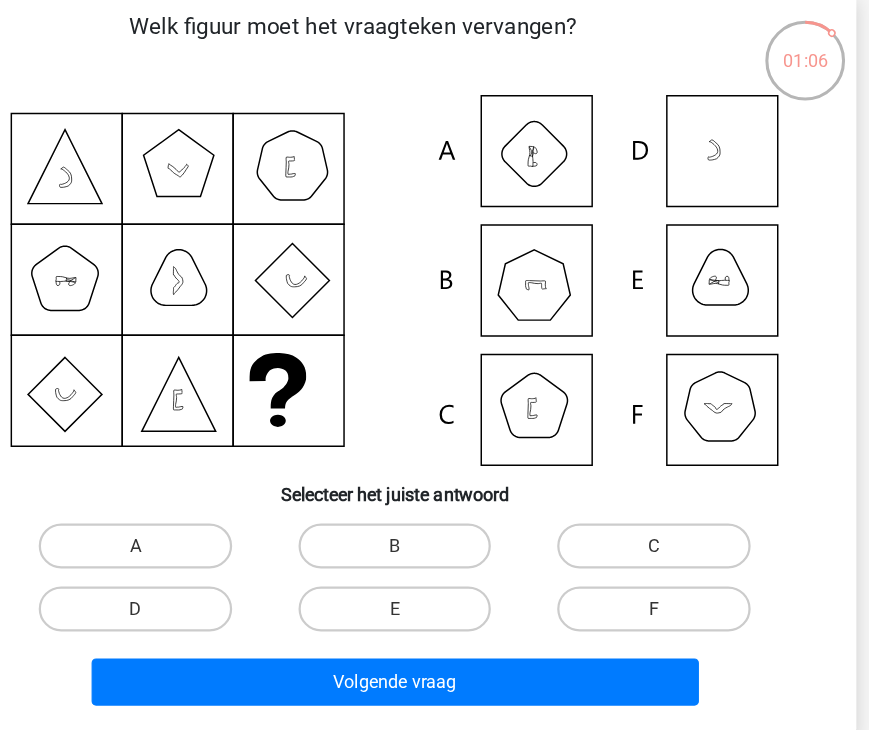 click on "A" at bounding box center (210, 499) 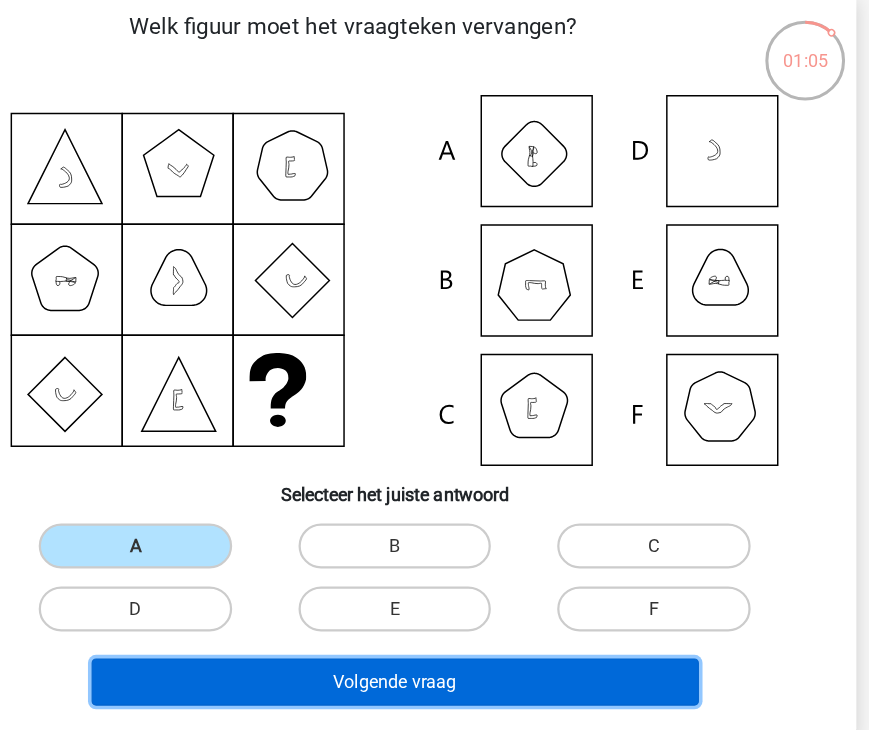 click on "Volgende vraag" at bounding box center [435, 614] 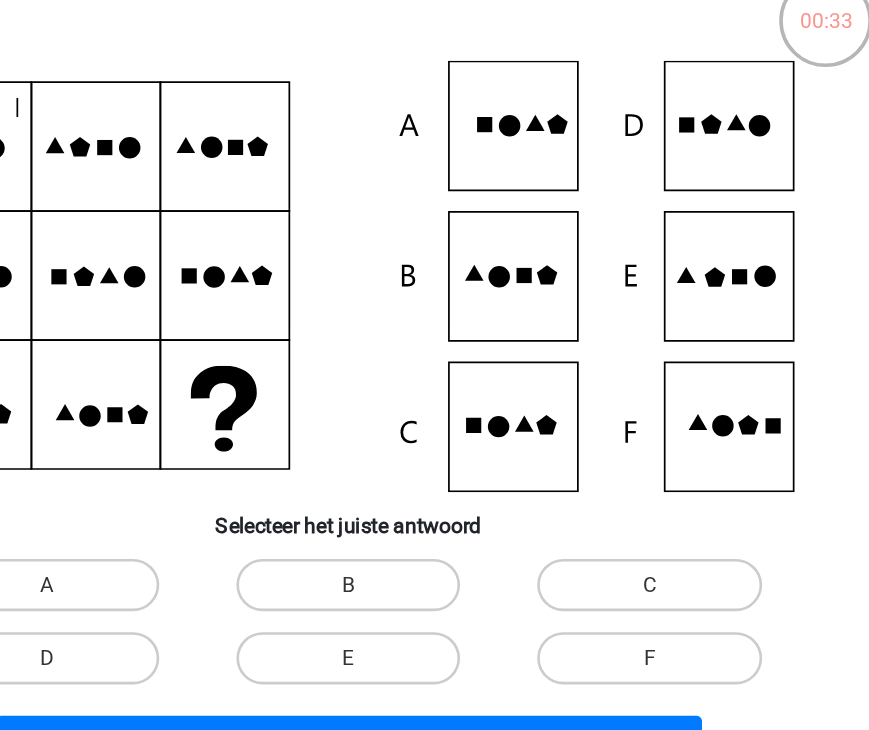 scroll, scrollTop: 92, scrollLeft: 0, axis: vertical 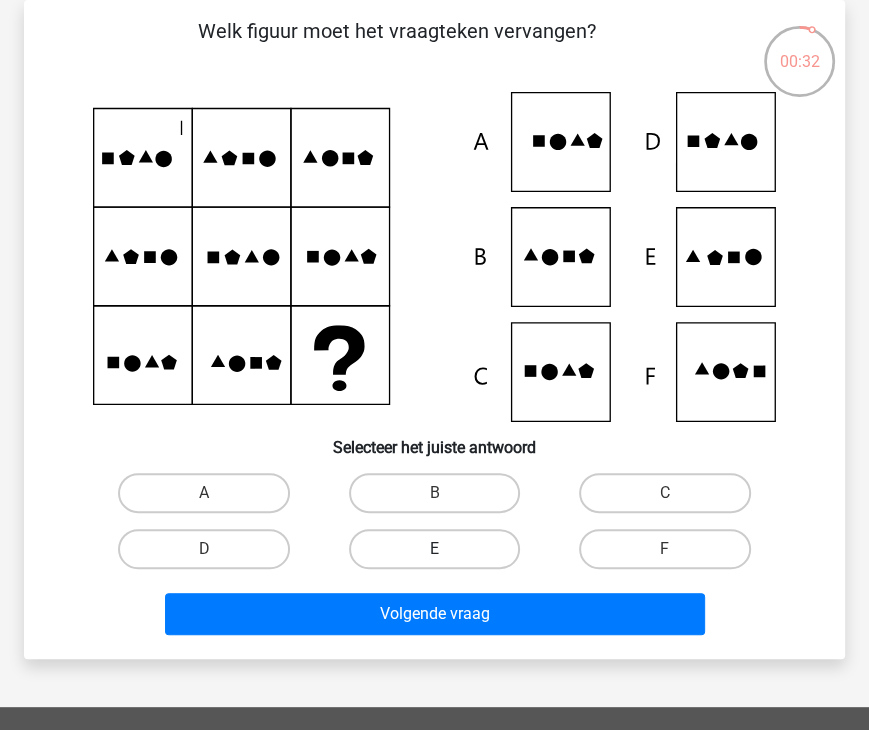 click on "E" at bounding box center [434, 549] 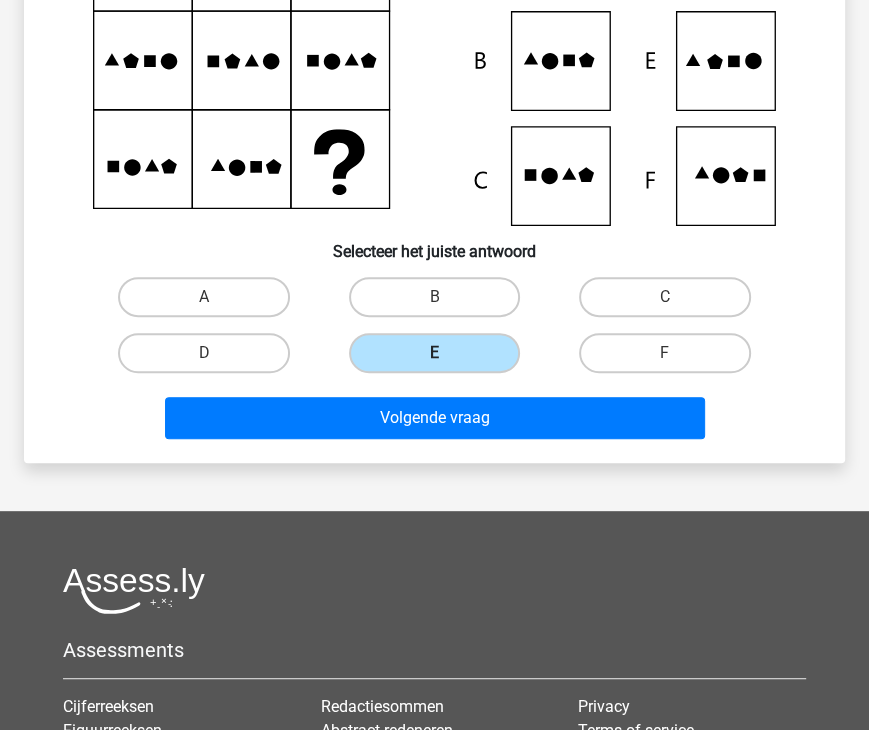 scroll, scrollTop: 244, scrollLeft: 0, axis: vertical 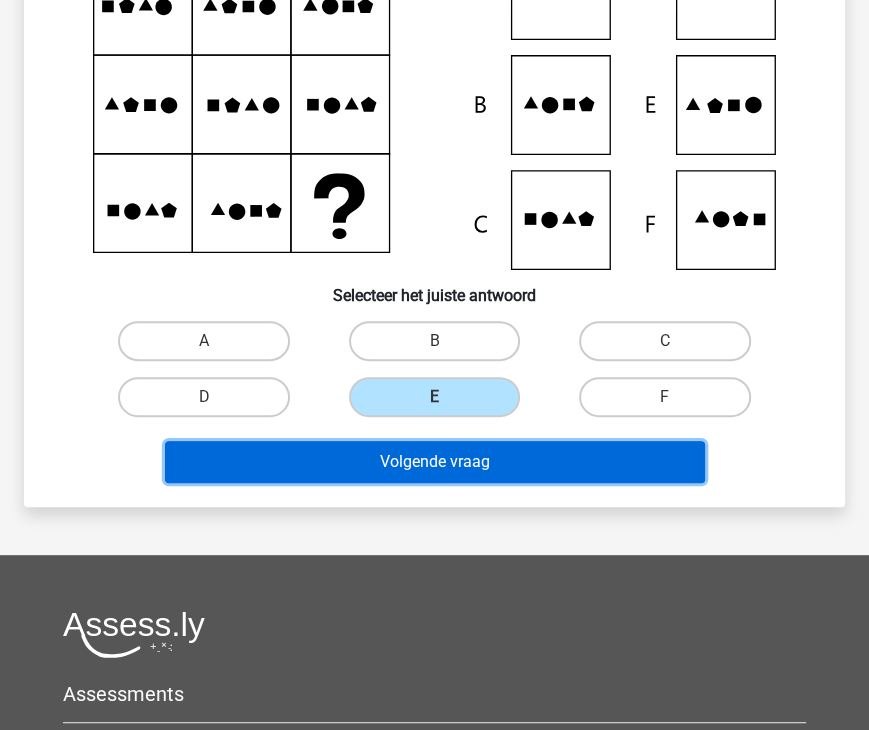 click on "Volgende vraag" at bounding box center [435, 462] 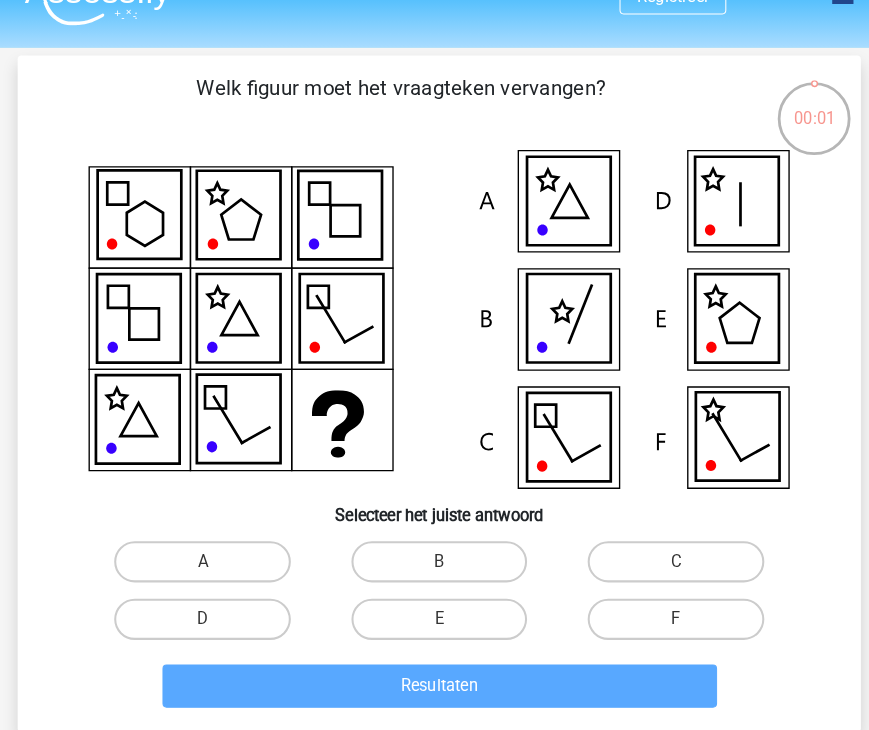 scroll, scrollTop: 31, scrollLeft: 0, axis: vertical 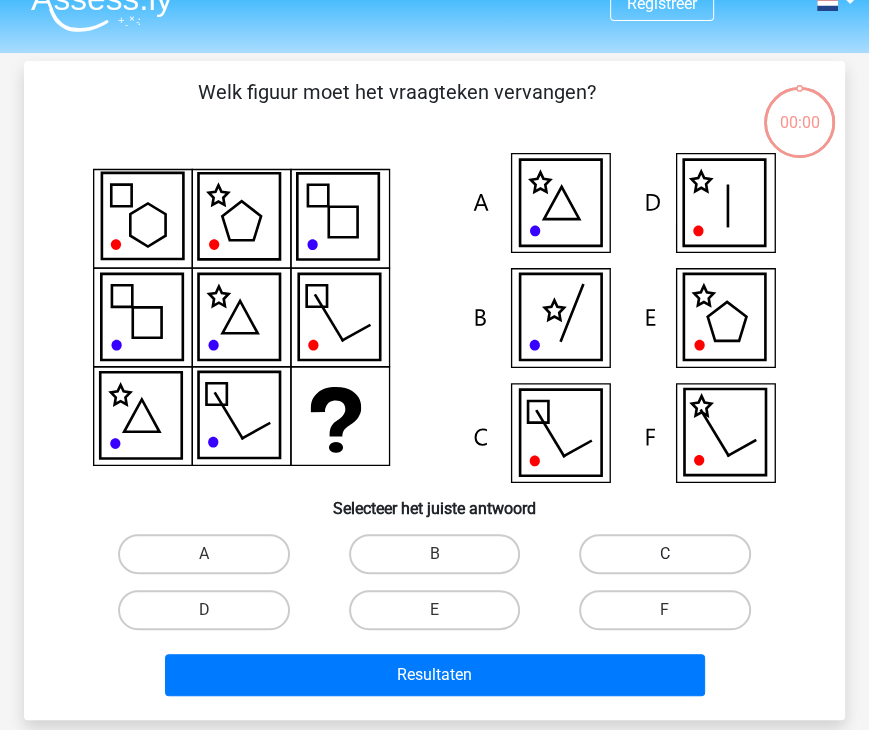 click on "C" at bounding box center [664, 554] 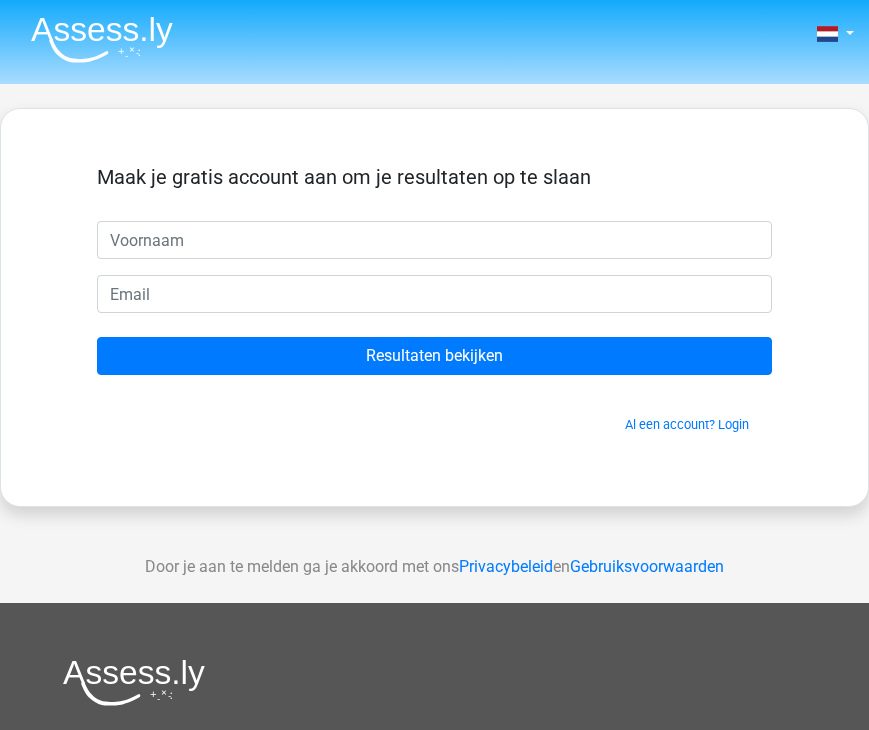 scroll, scrollTop: 0, scrollLeft: 0, axis: both 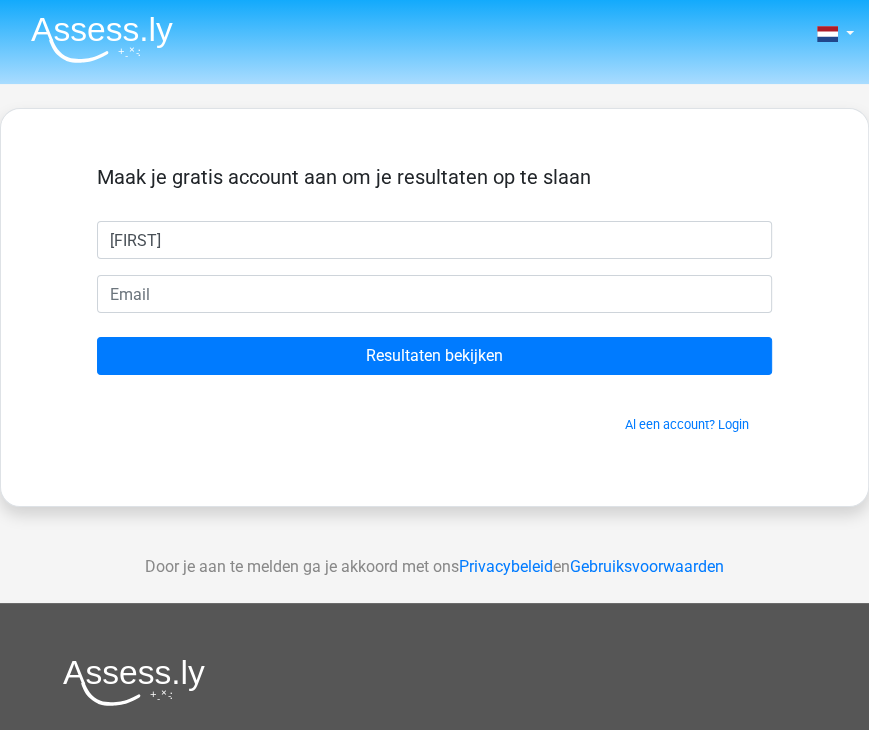 type on "[FIRST]" 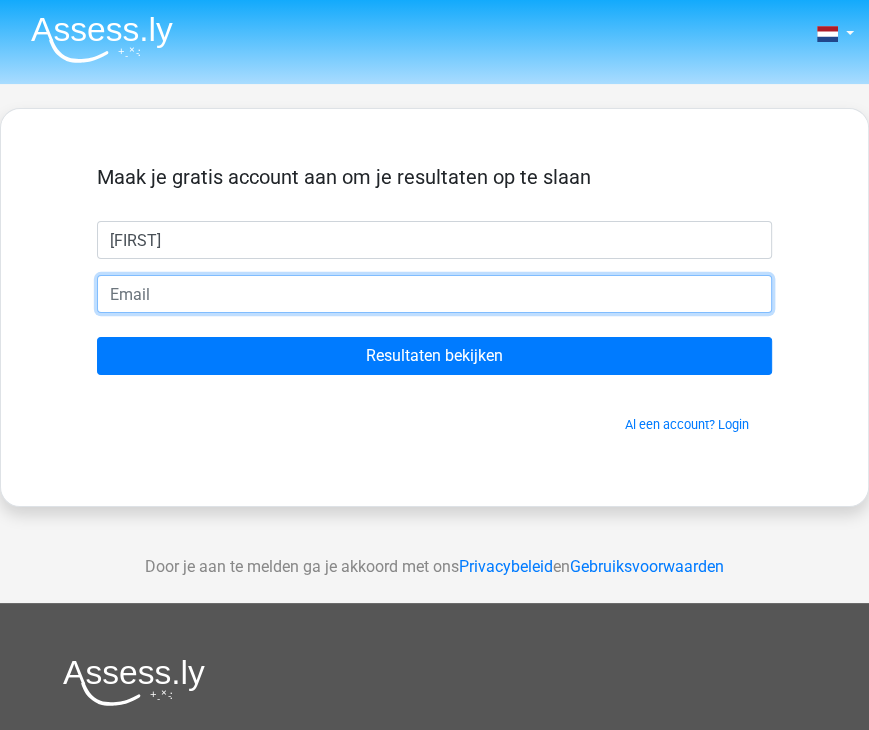 click at bounding box center (434, 294) 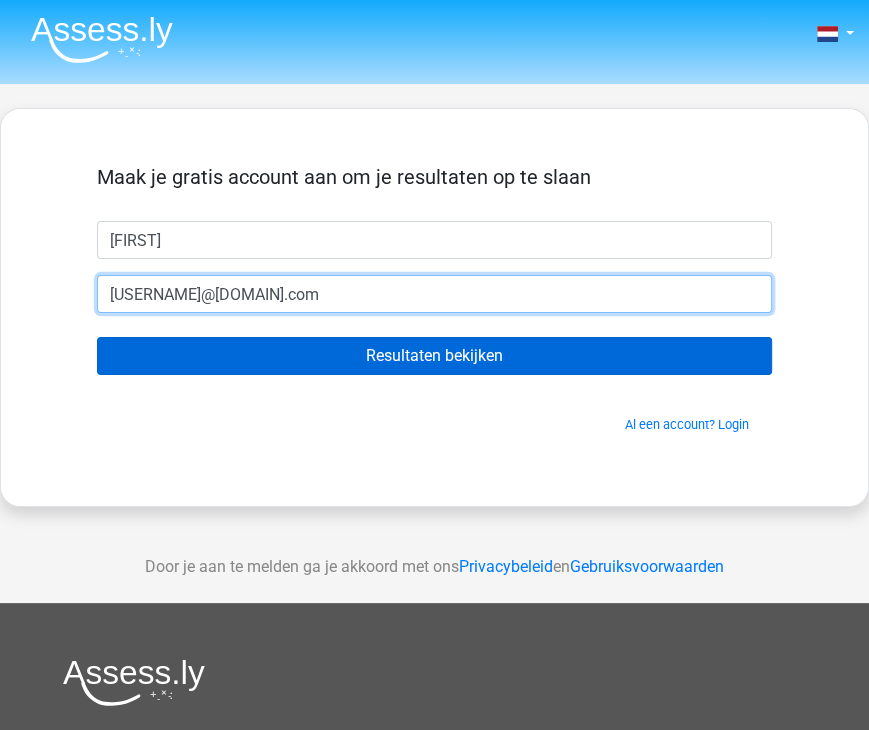 type on "[EMAIL]" 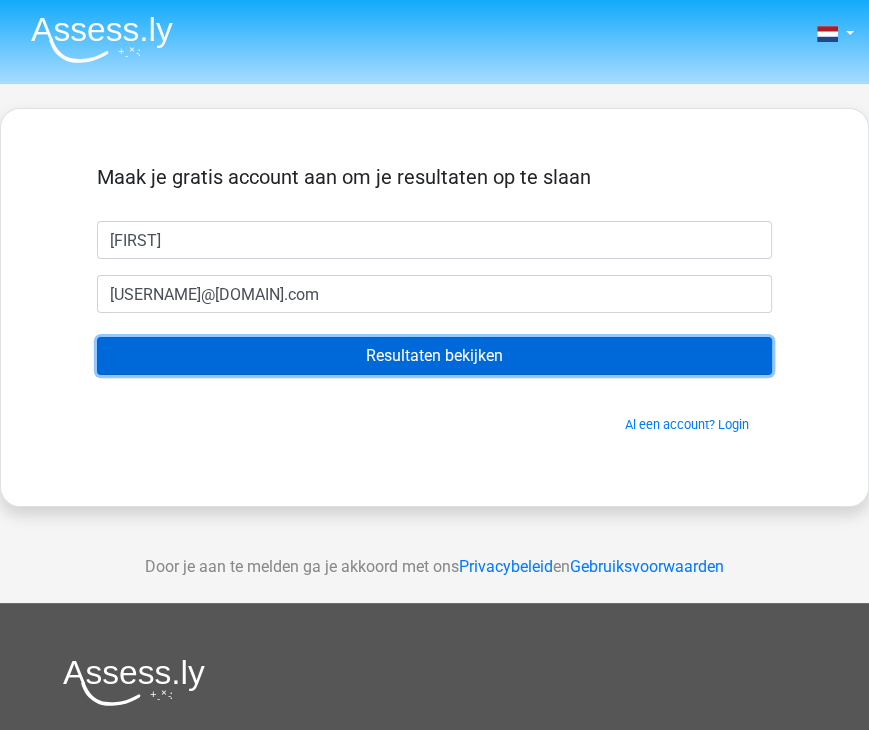 click on "Resultaten bekijken" at bounding box center (434, 356) 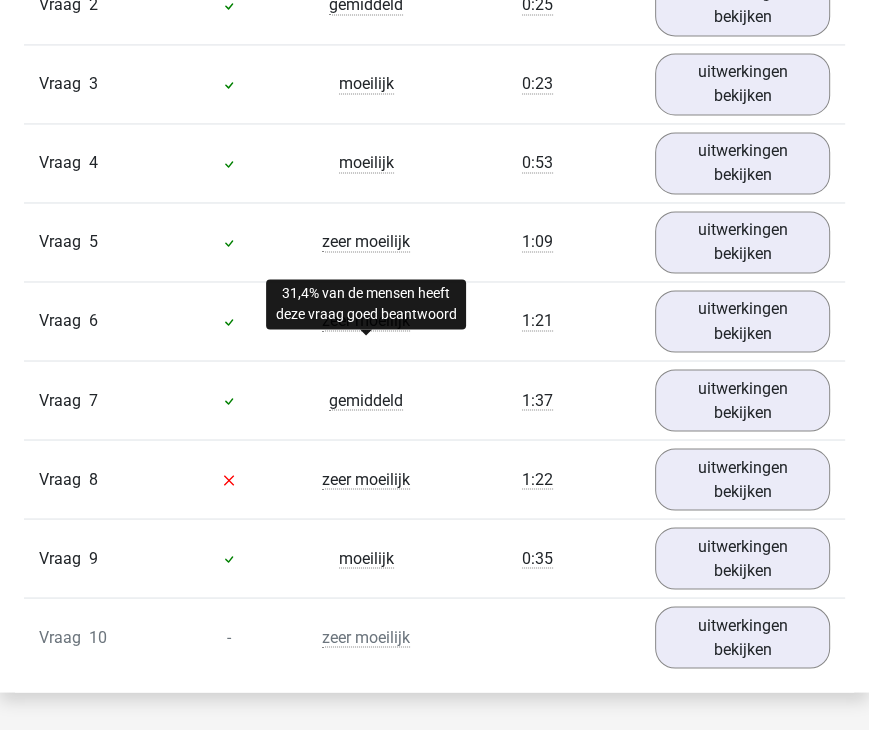 scroll, scrollTop: 1868, scrollLeft: 0, axis: vertical 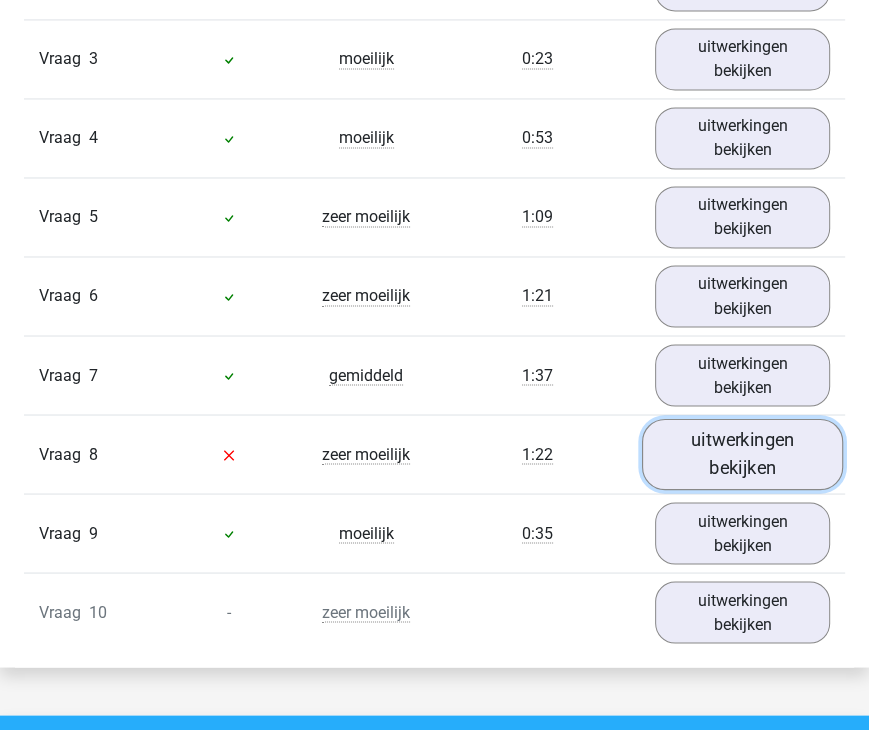 click on "uitwerkingen bekijken" at bounding box center (743, 453) 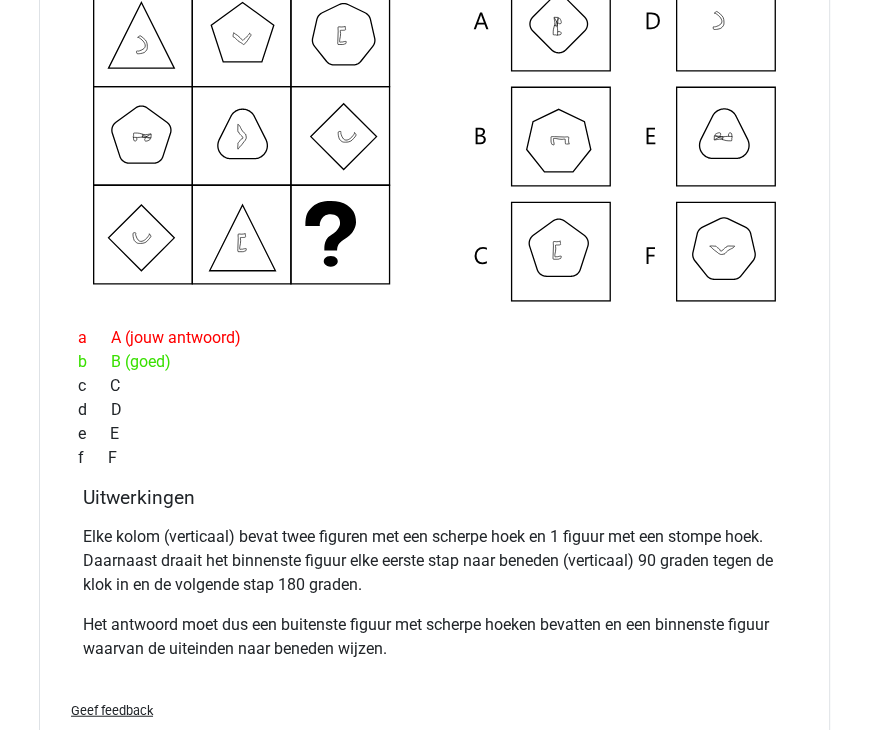 scroll, scrollTop: 2452, scrollLeft: 0, axis: vertical 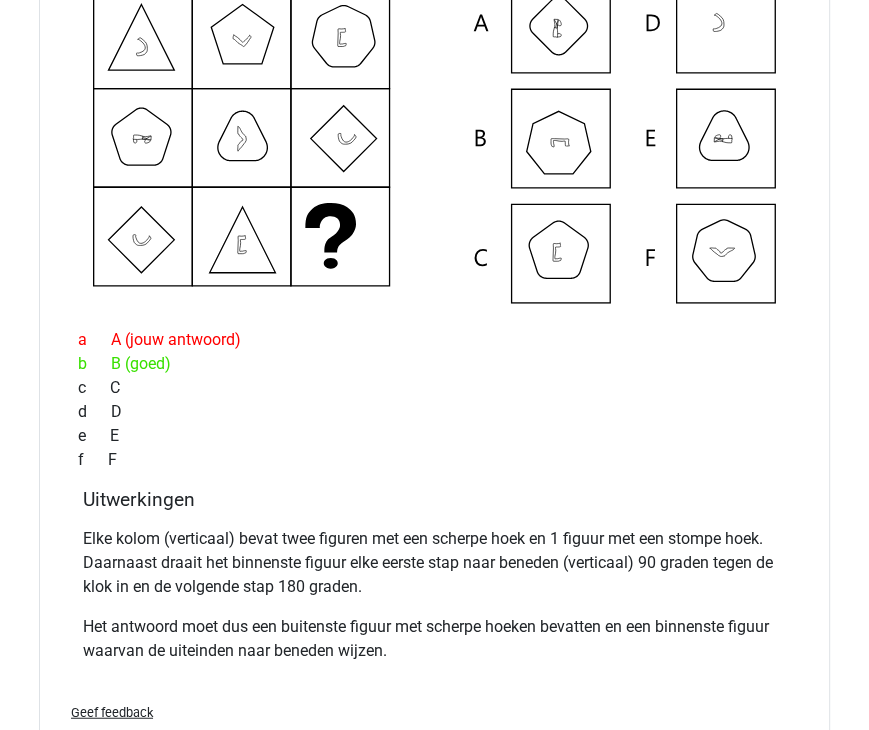 click on "e
E" at bounding box center [434, 436] 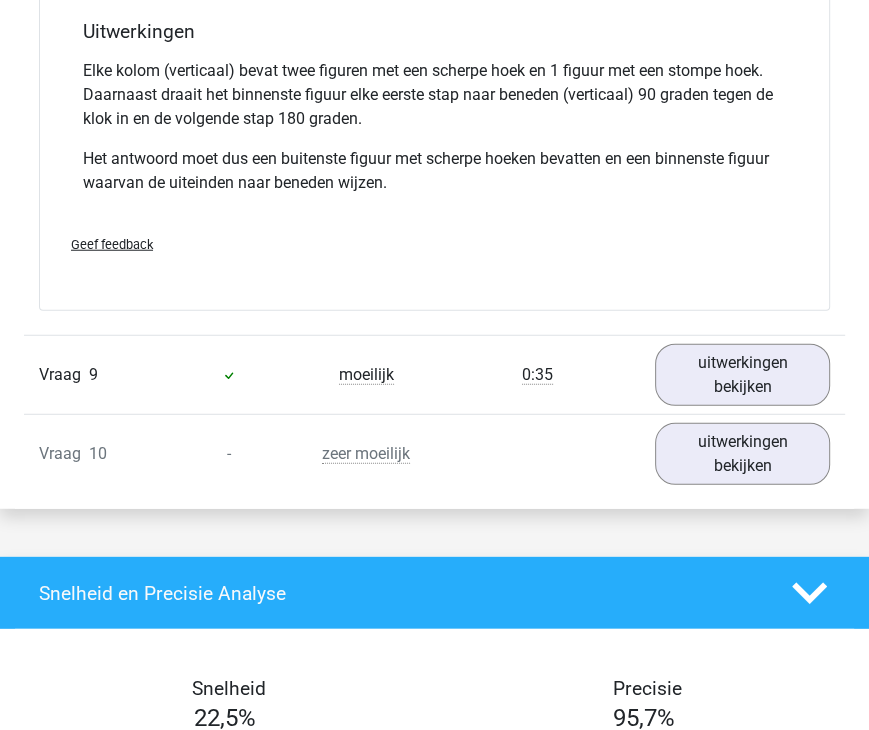 scroll, scrollTop: 2928, scrollLeft: 0, axis: vertical 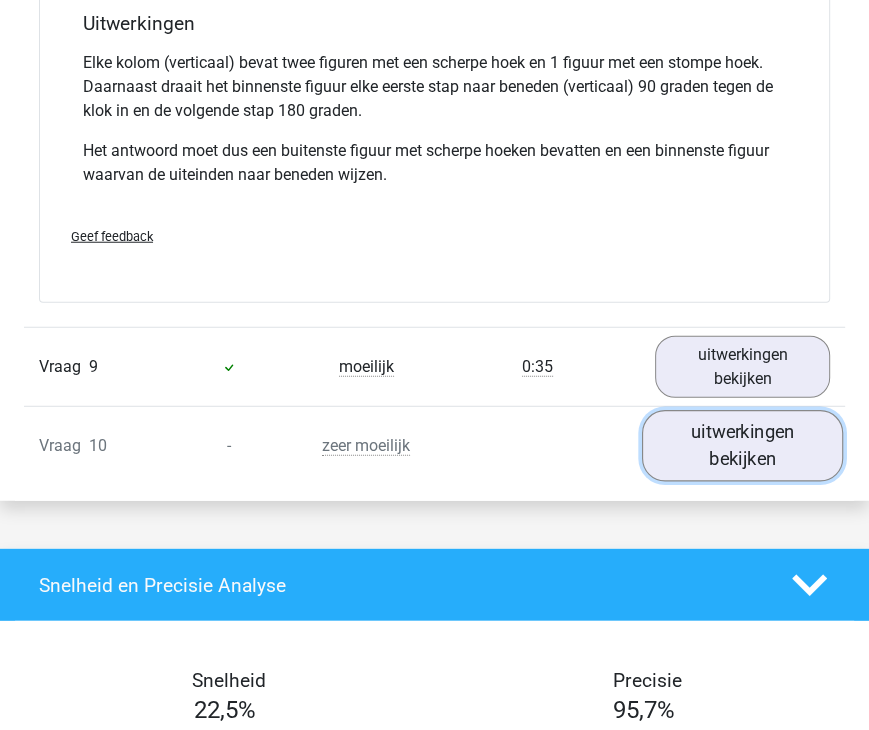 click on "uitwerkingen bekijken" at bounding box center [743, 445] 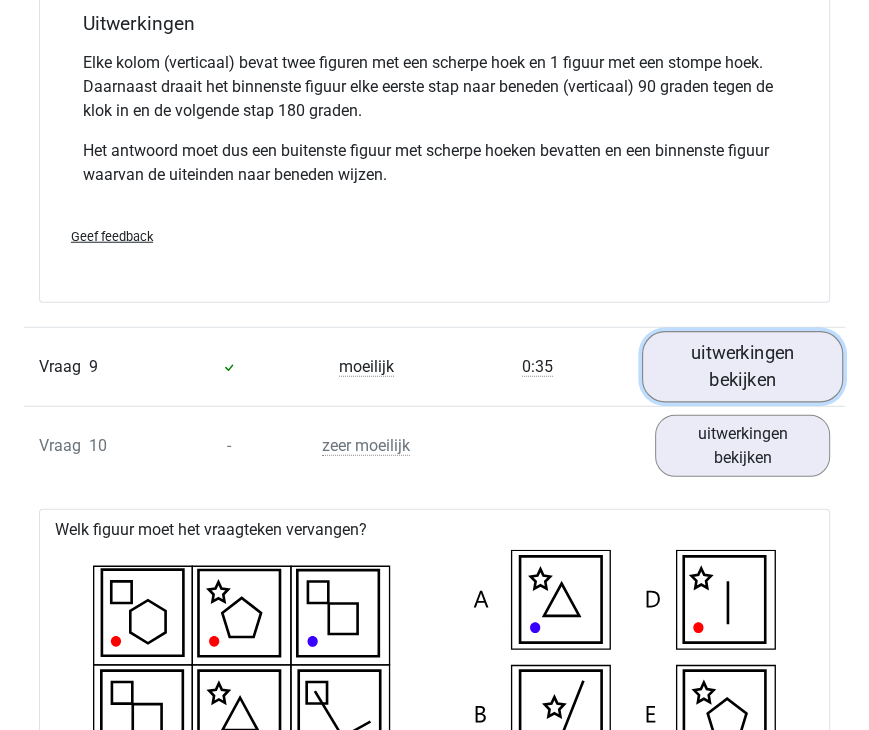 click on "uitwerkingen bekijken" at bounding box center [743, 366] 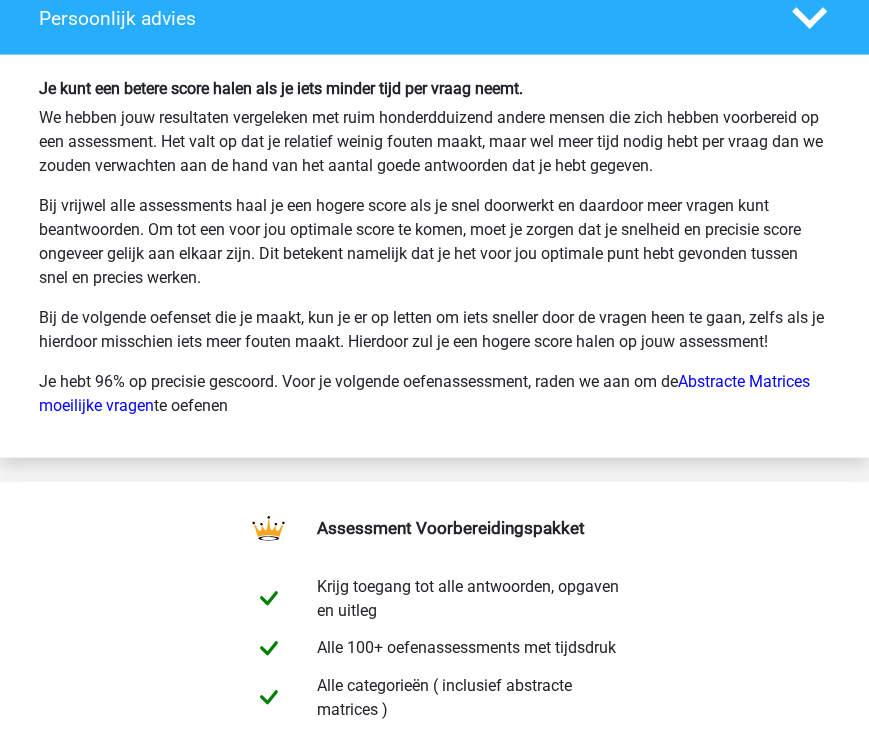 scroll, scrollTop: 6836, scrollLeft: 0, axis: vertical 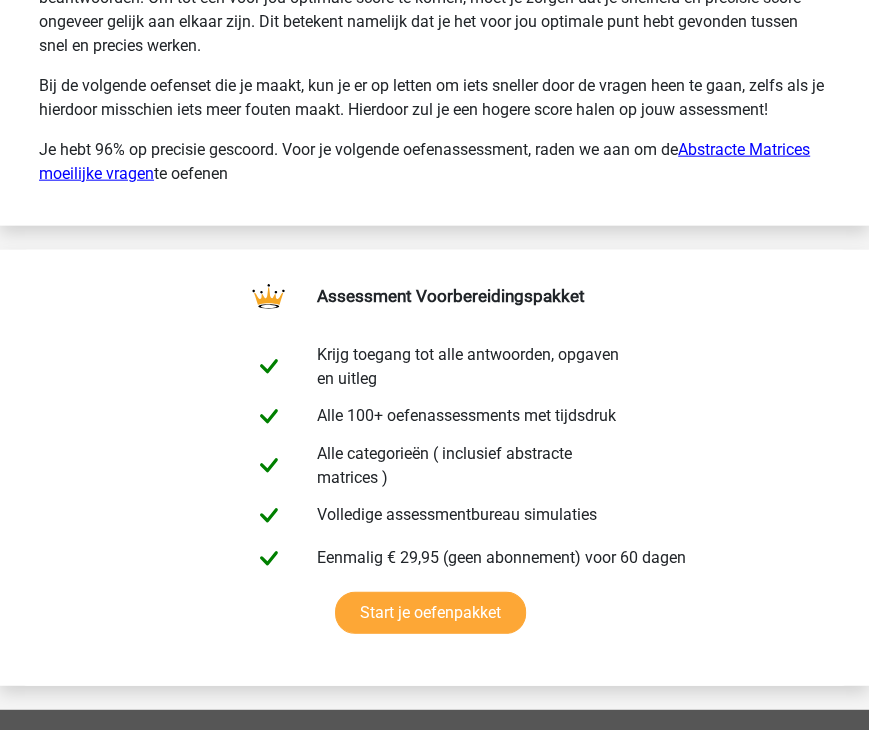 click on "Abstracte Matrices moeilijke vragen" at bounding box center (424, 161) 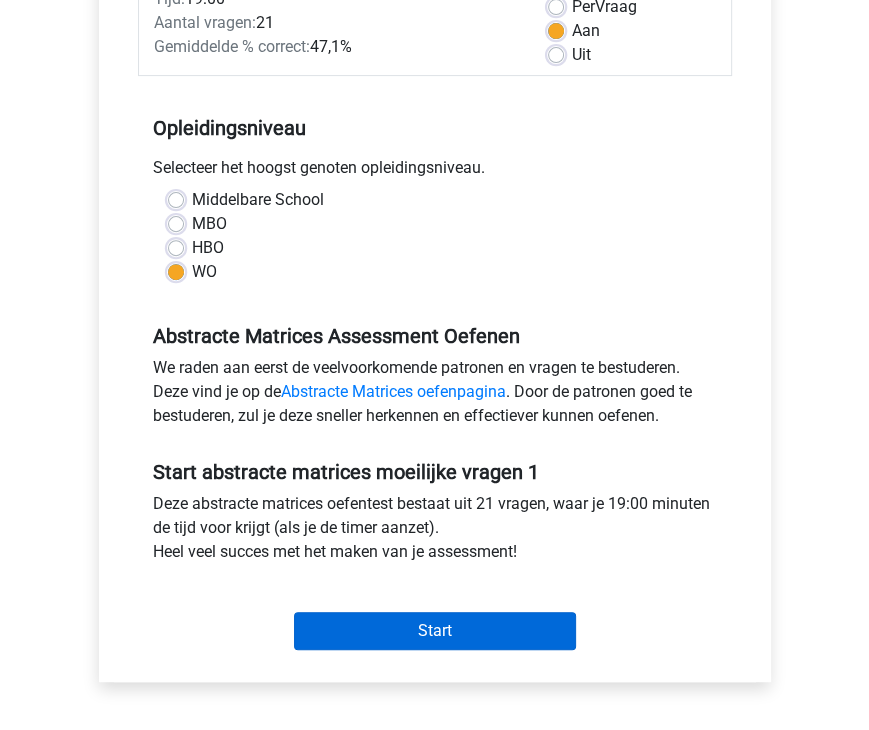 scroll, scrollTop: 392, scrollLeft: 0, axis: vertical 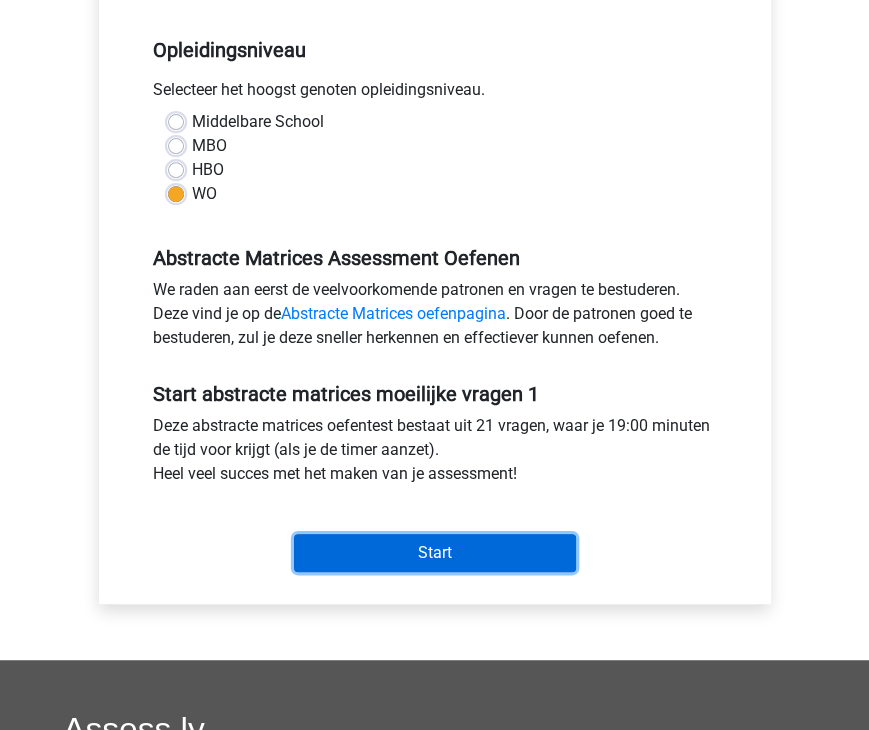 click on "Start" at bounding box center (435, 553) 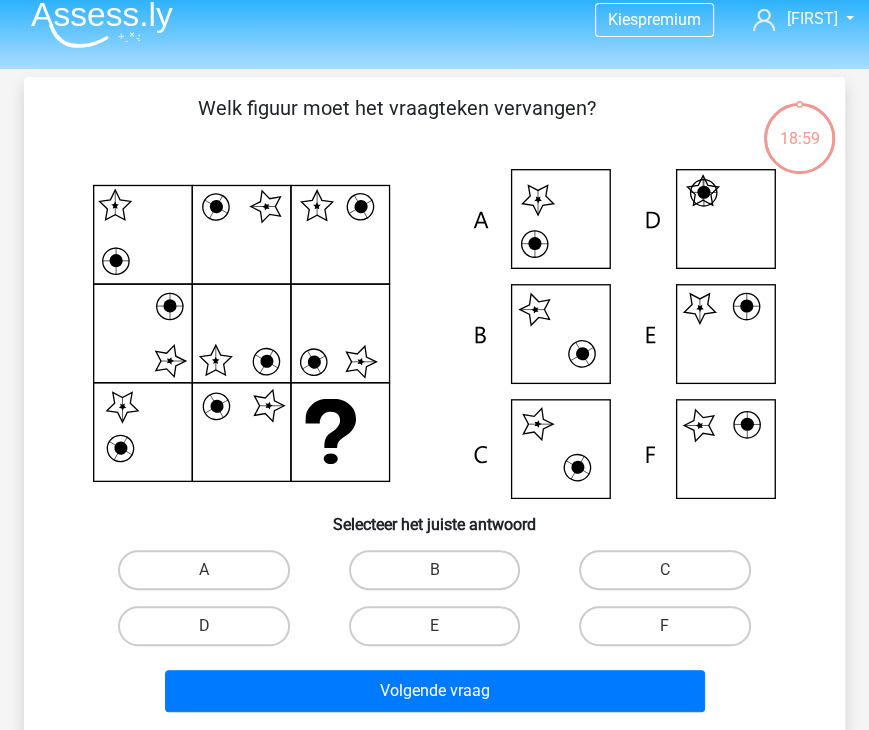 scroll, scrollTop: 14, scrollLeft: 0, axis: vertical 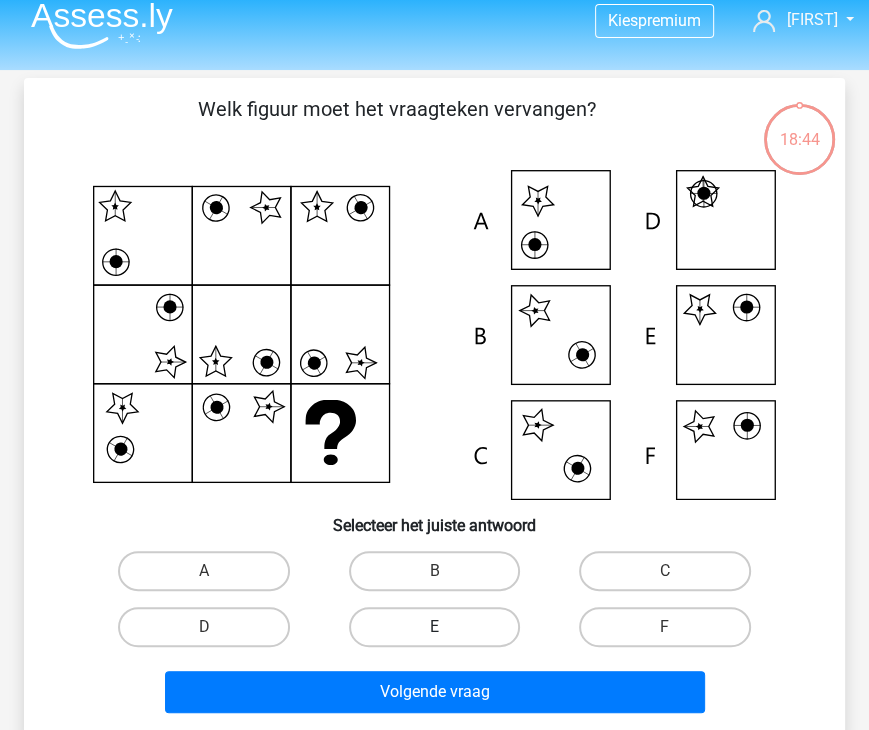 click on "E" at bounding box center [434, 627] 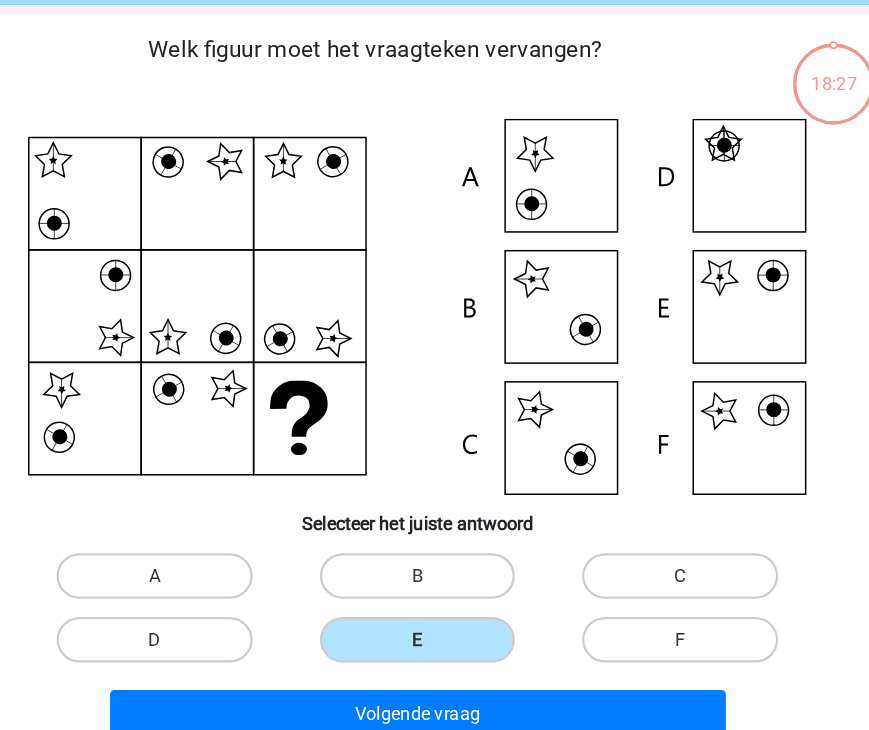 scroll, scrollTop: 14, scrollLeft: 0, axis: vertical 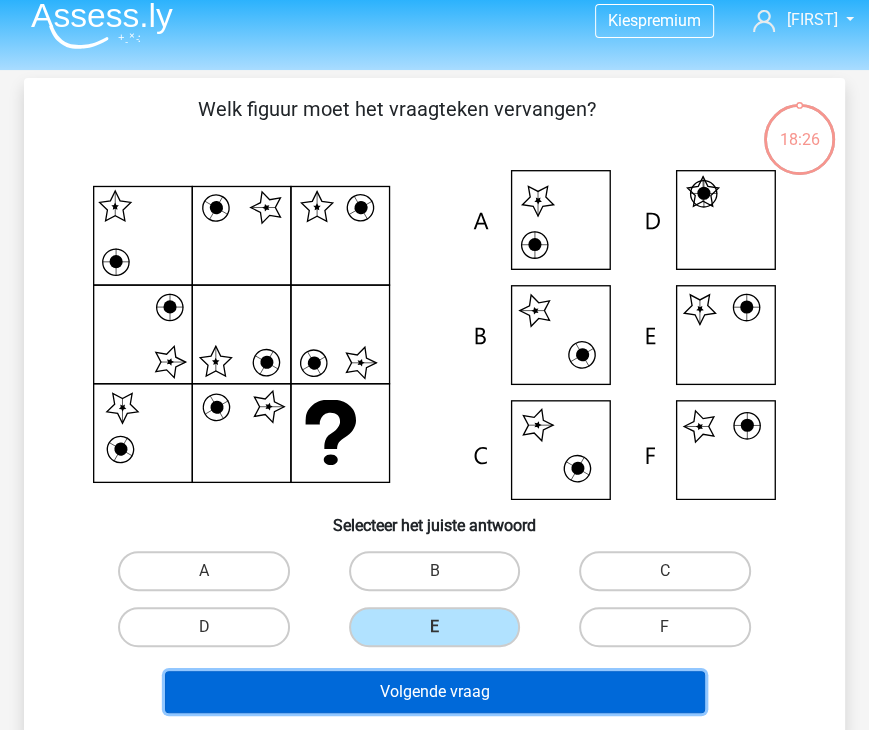 click on "Volgende vraag" at bounding box center (435, 692) 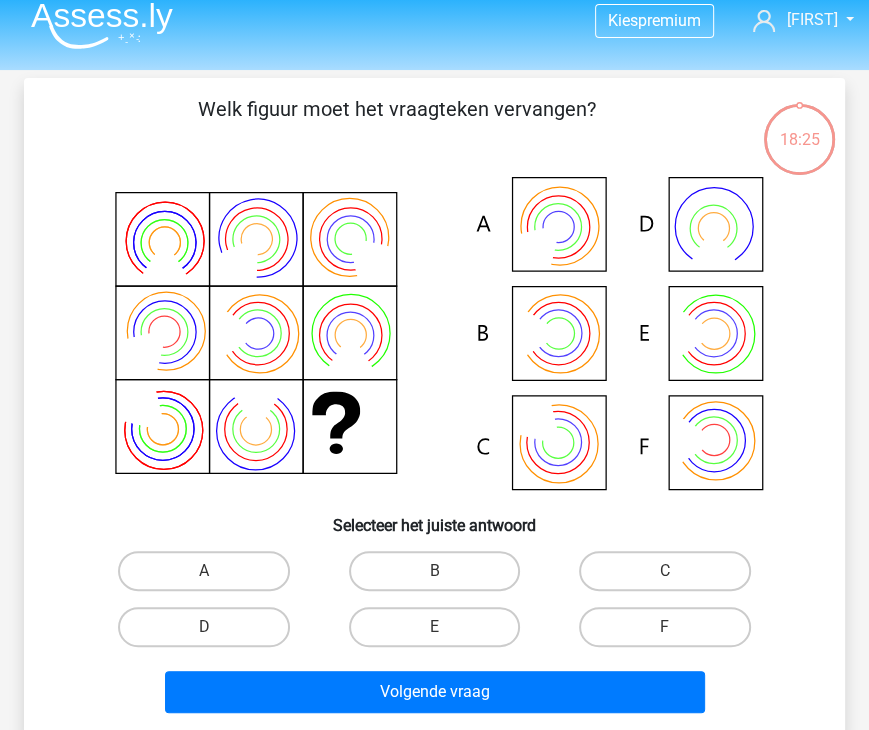 scroll, scrollTop: 92, scrollLeft: 0, axis: vertical 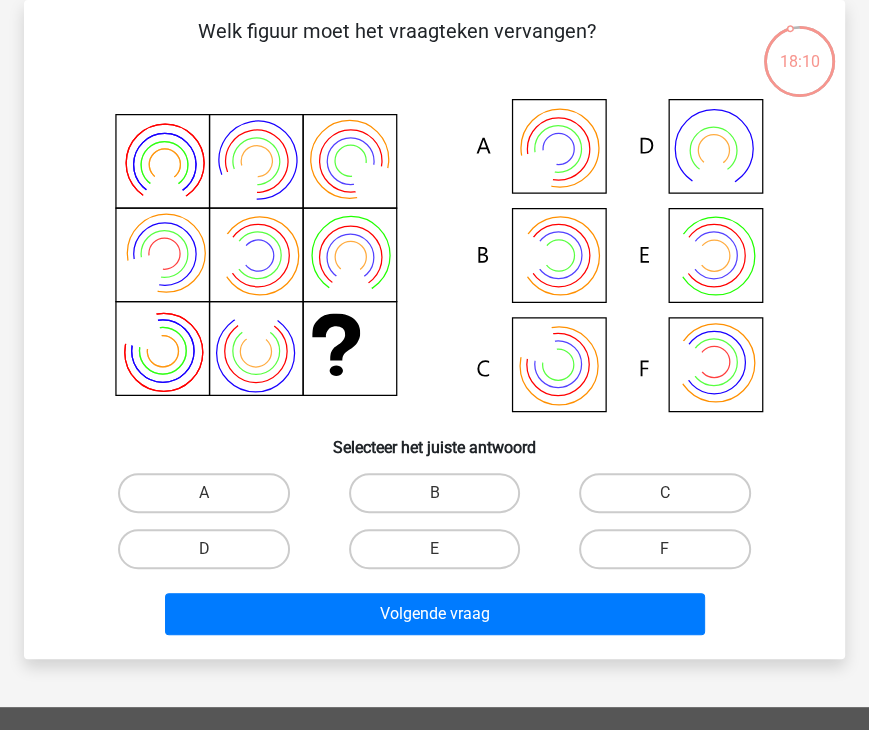 click on "B" at bounding box center [434, 493] 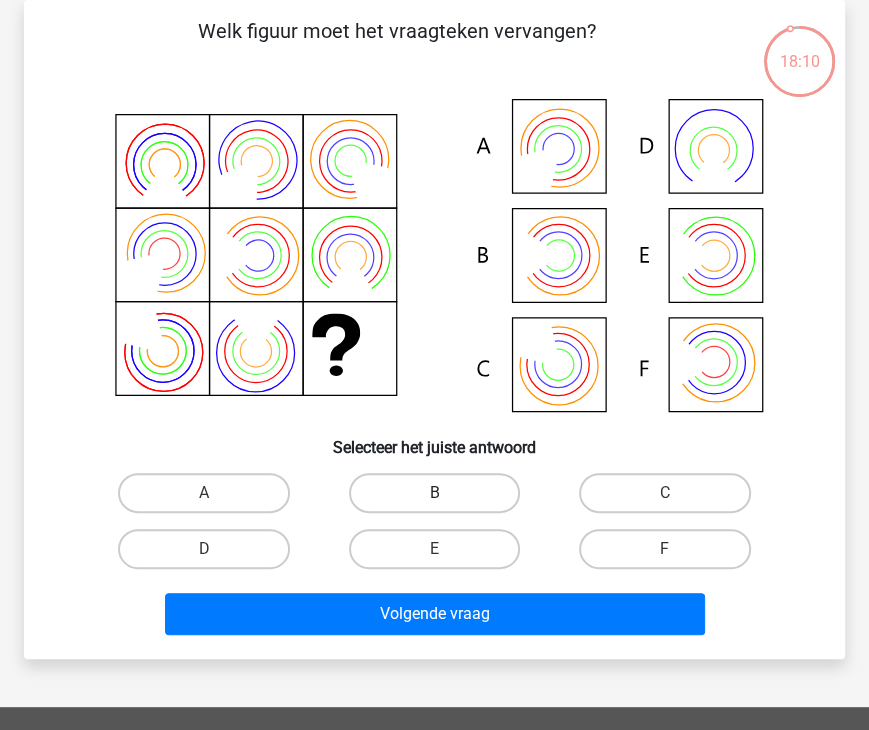 click on "B" at bounding box center (434, 493) 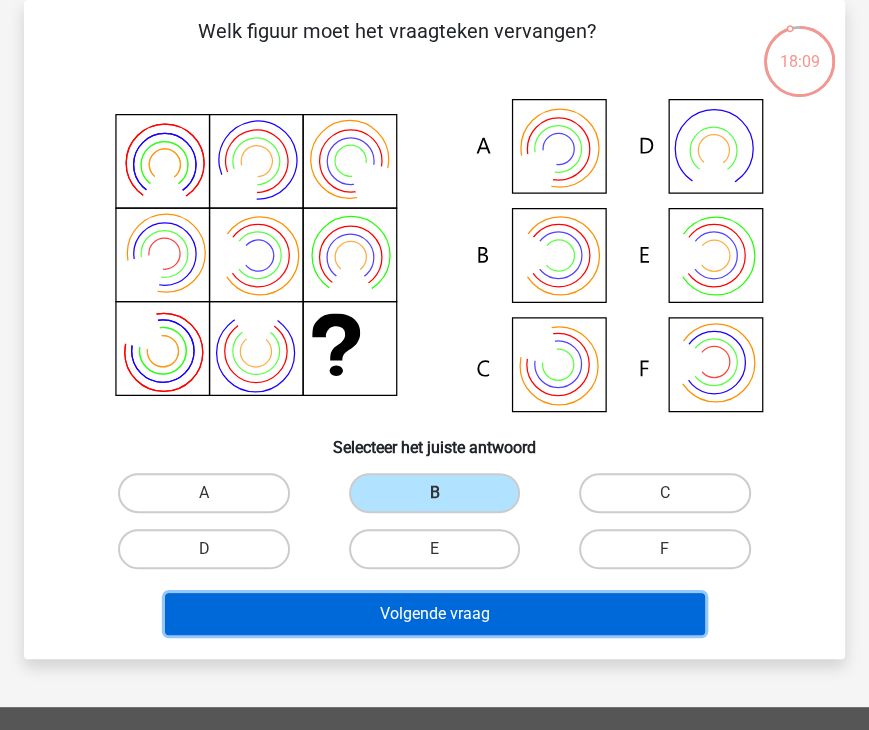 click on "Volgende vraag" at bounding box center [435, 614] 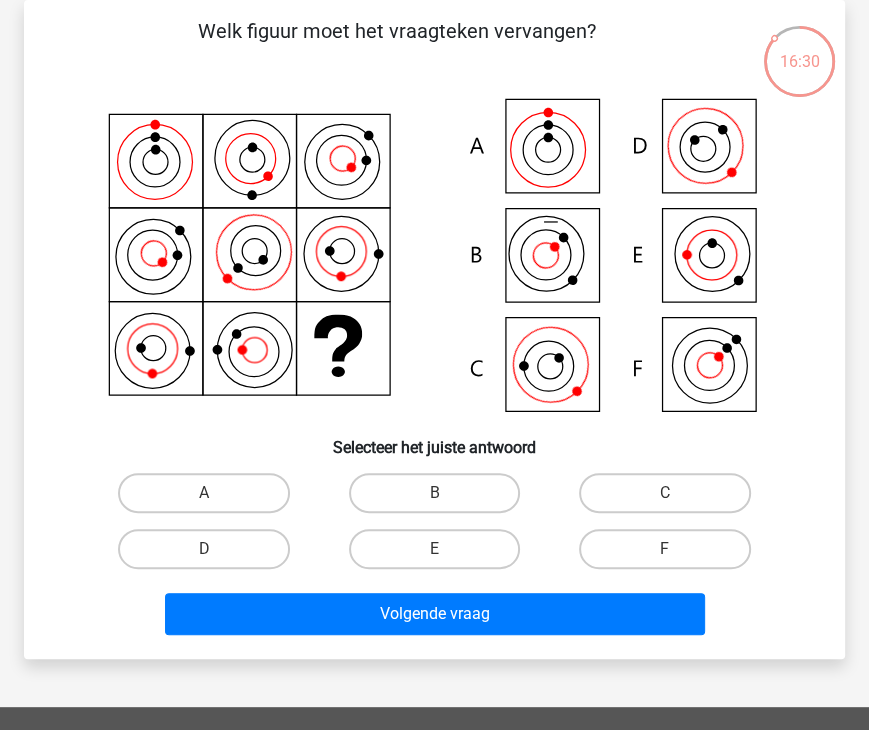 click on "C" at bounding box center [665, 493] 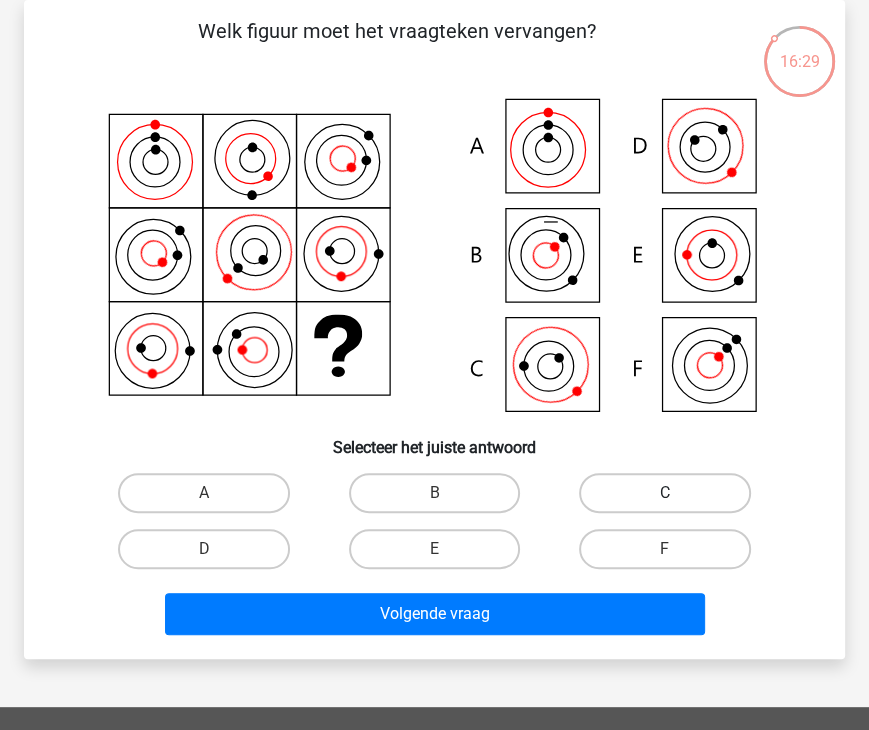 click on "C" at bounding box center [664, 493] 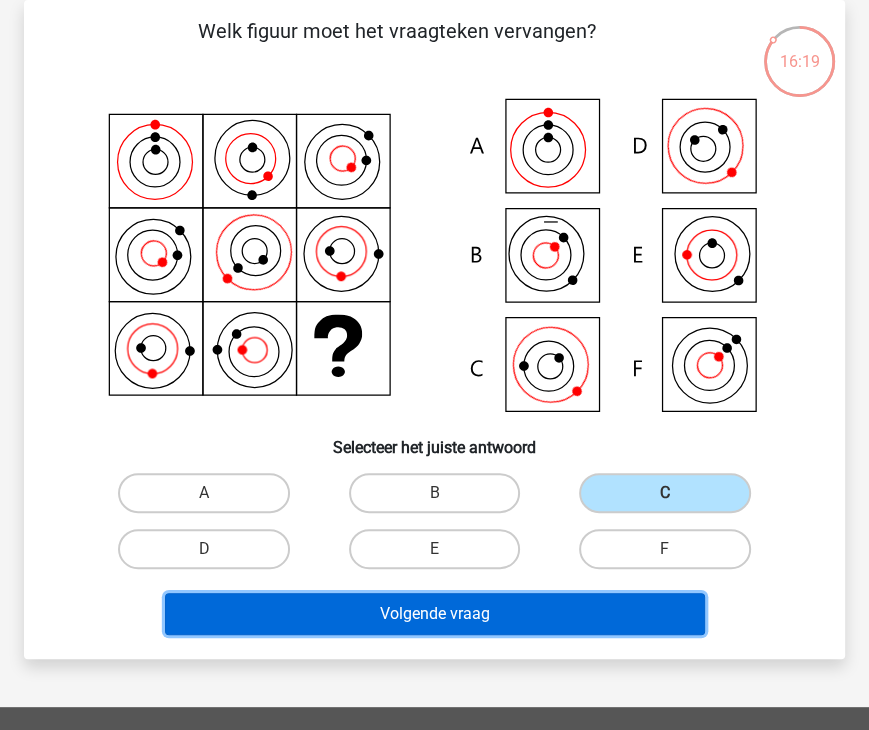 click on "Volgende vraag" at bounding box center [435, 614] 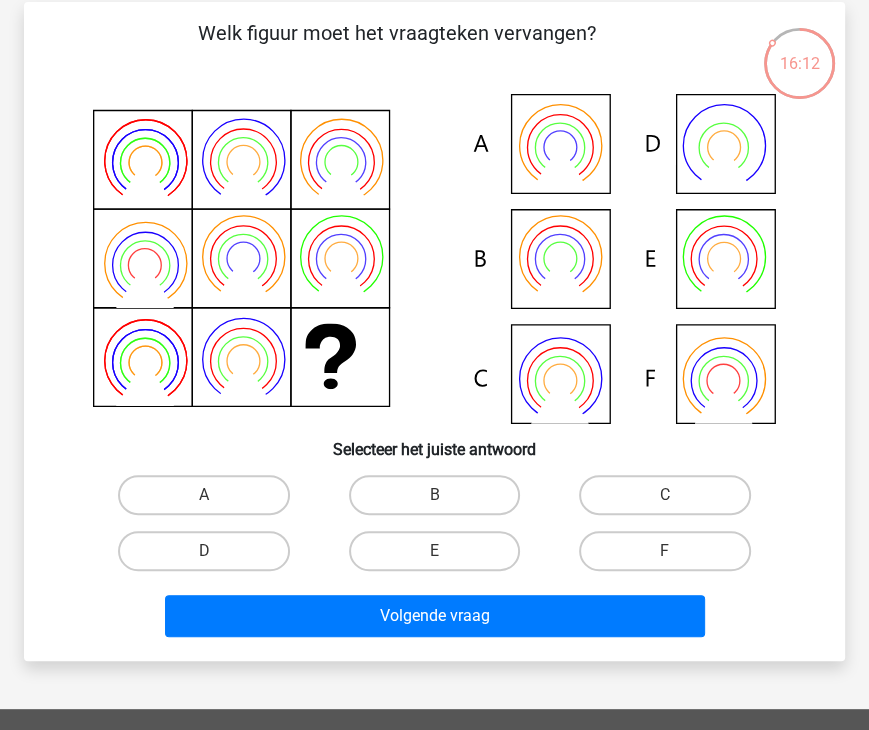 scroll, scrollTop: 88, scrollLeft: 0, axis: vertical 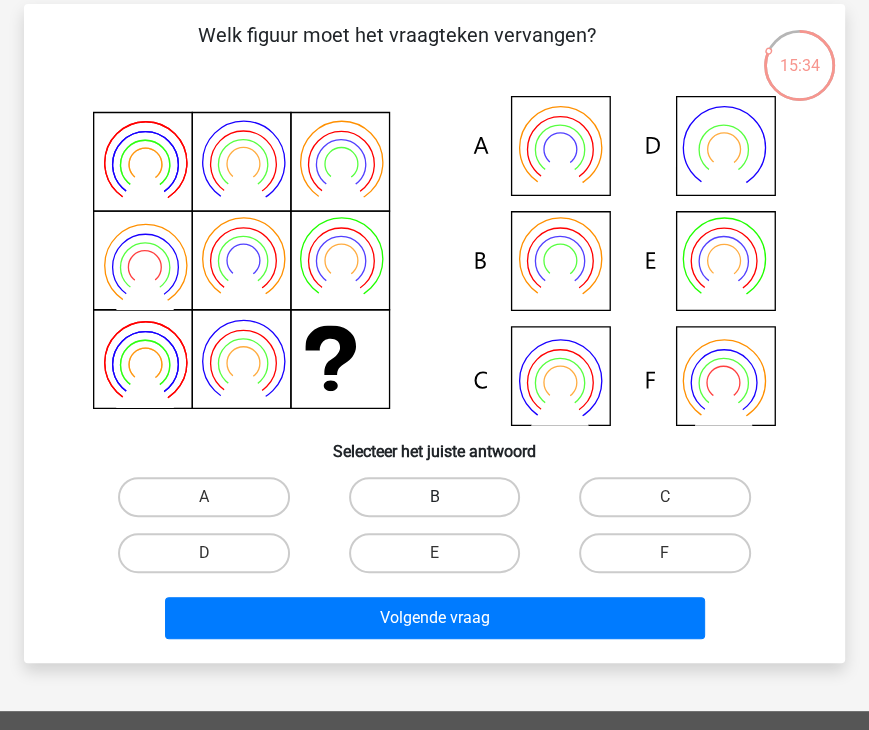 click on "B" at bounding box center (434, 497) 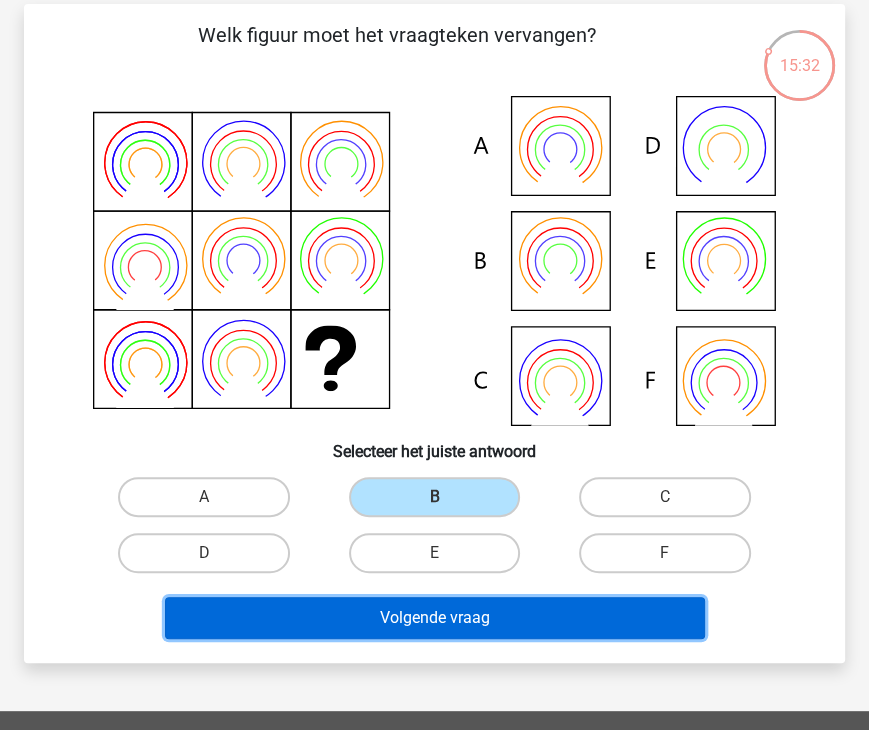 click on "Volgende vraag" at bounding box center [435, 618] 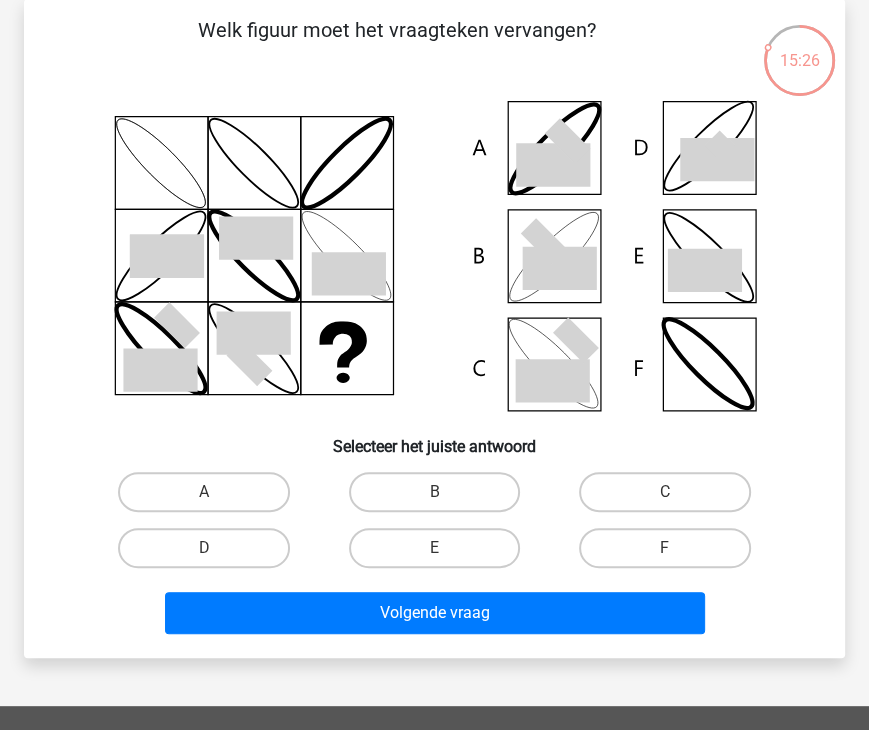 scroll, scrollTop: 92, scrollLeft: 0, axis: vertical 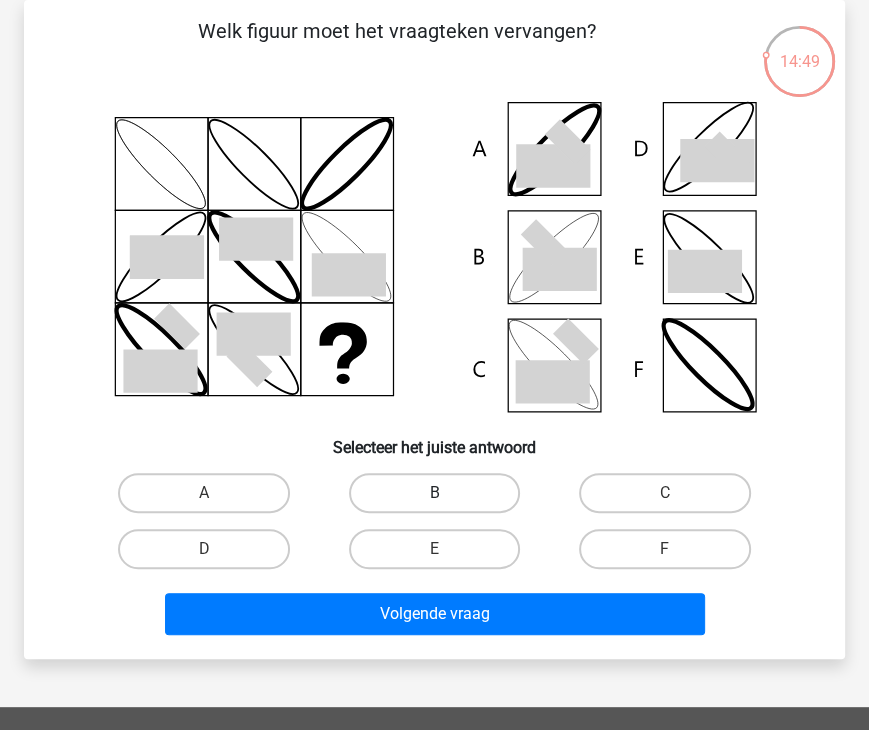 click on "B" at bounding box center [434, 493] 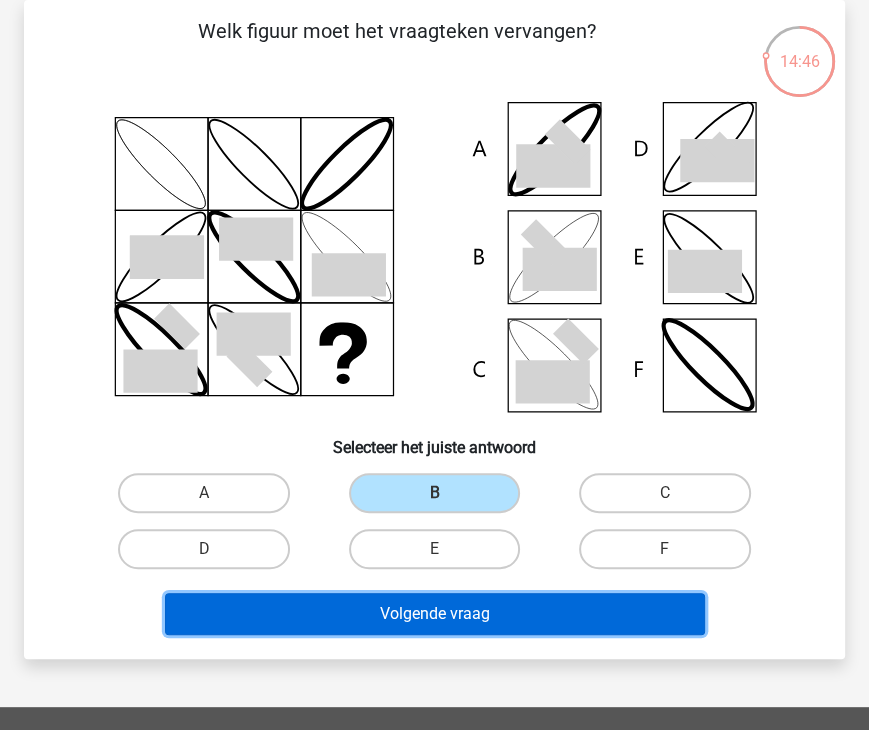 click on "Volgende vraag" at bounding box center (435, 614) 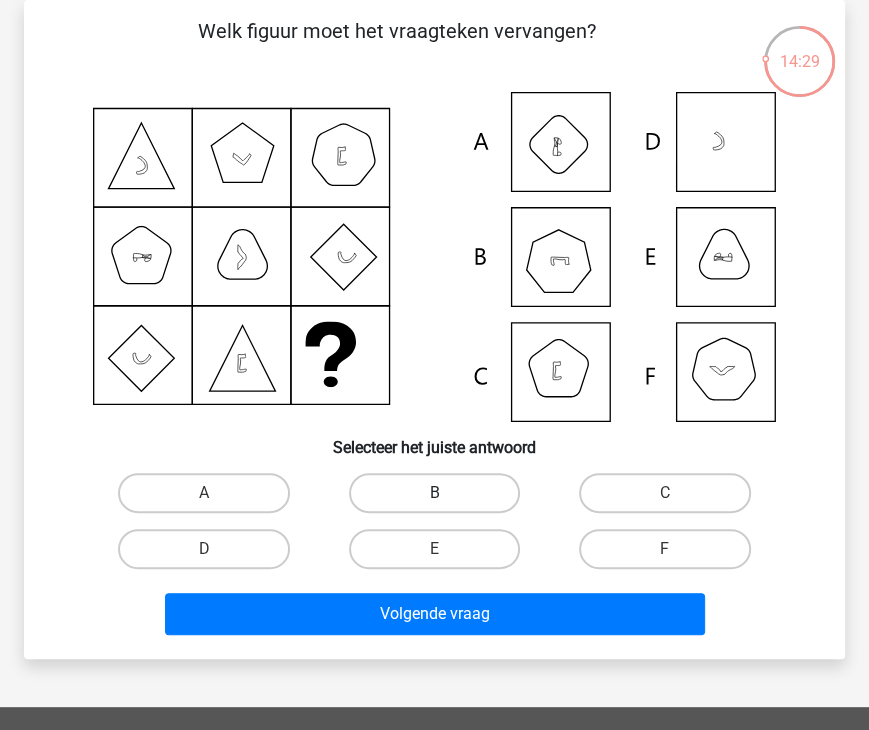 click on "B" at bounding box center [434, 493] 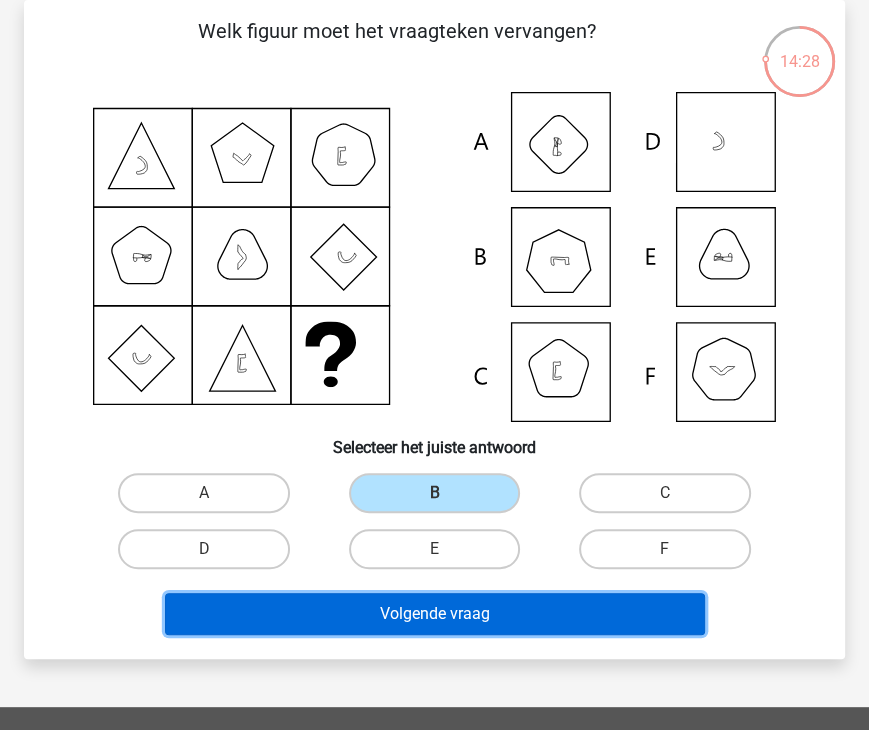 click on "Volgende vraag" at bounding box center [435, 614] 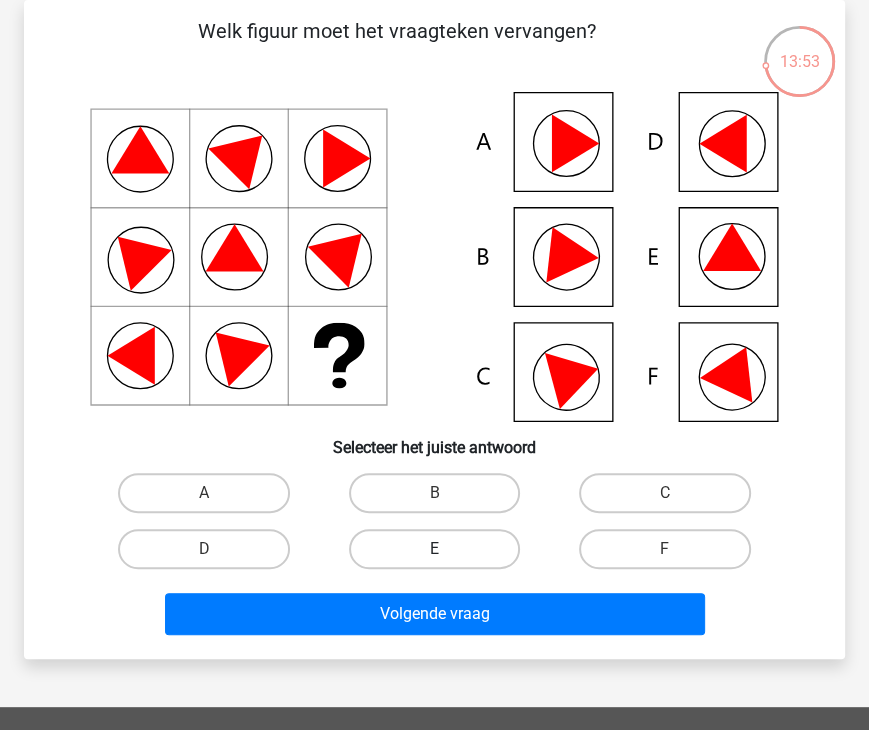 click on "E" at bounding box center (434, 549) 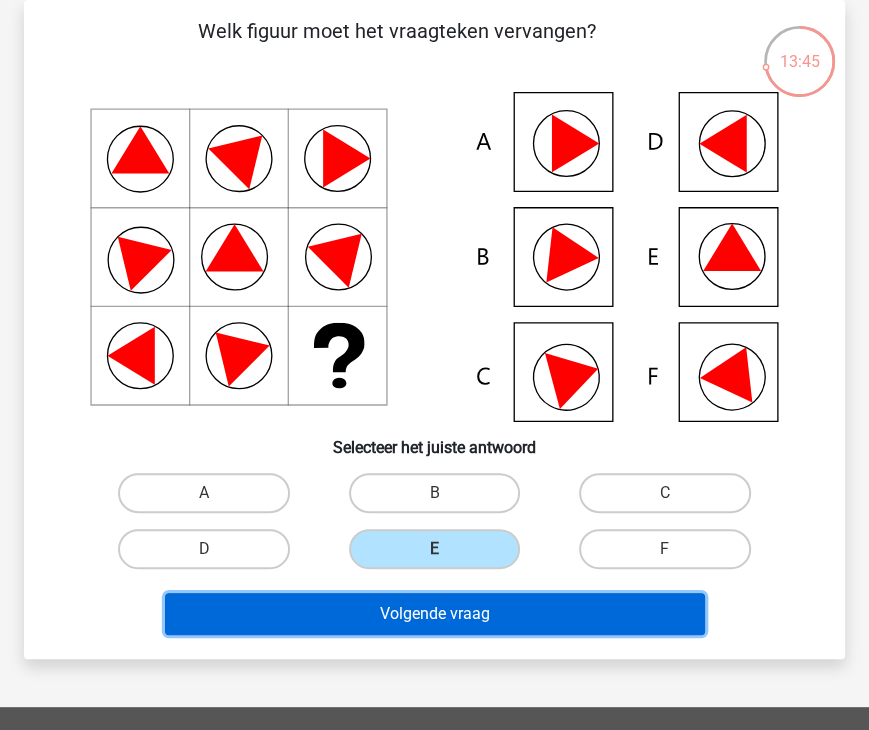 click on "Volgende vraag" at bounding box center [435, 614] 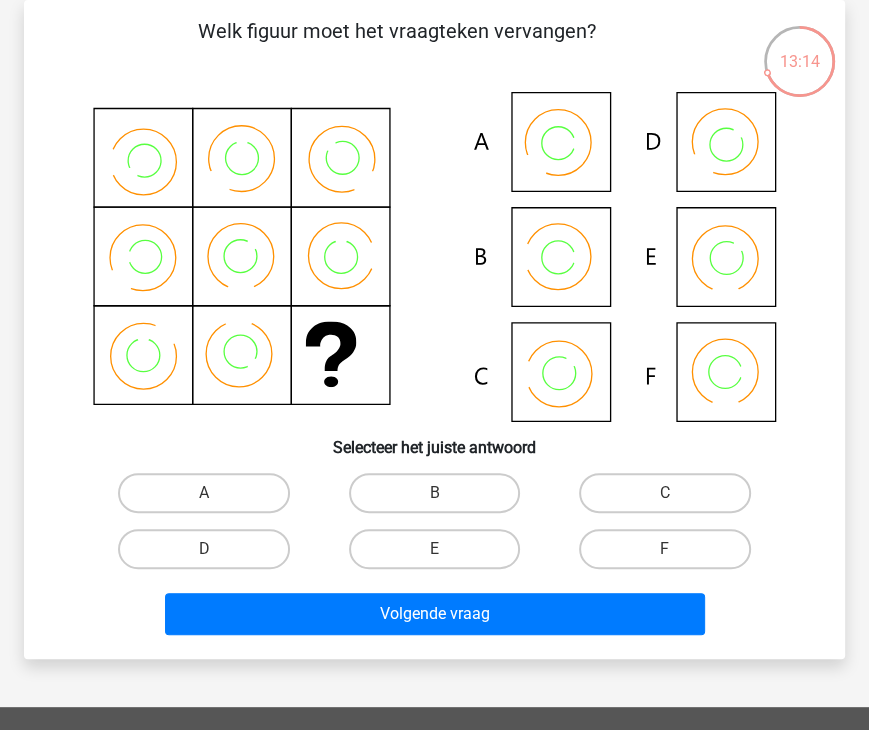 click 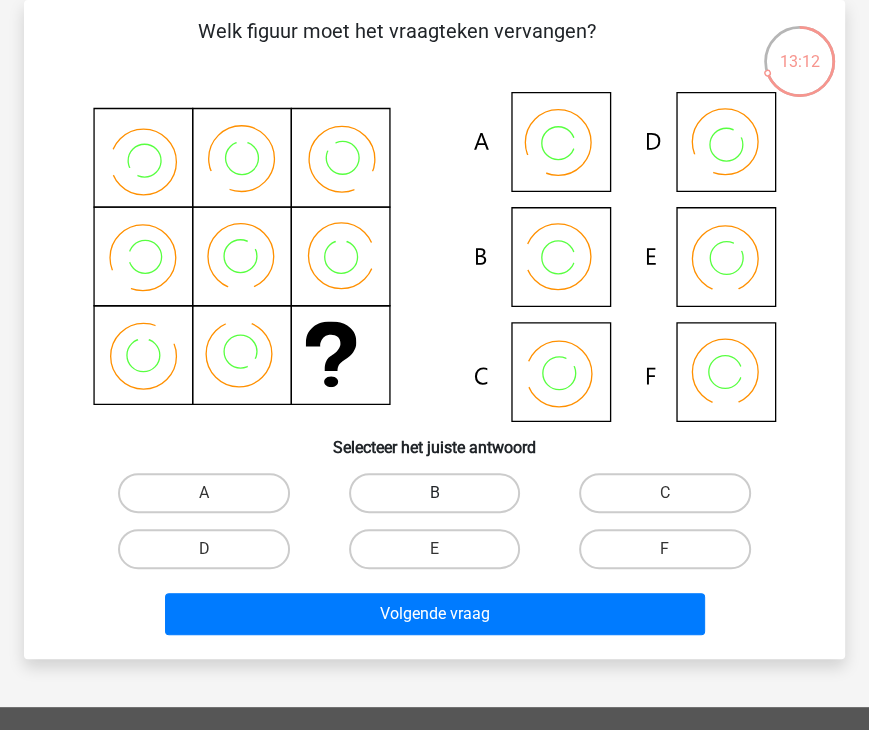 click on "B" at bounding box center [434, 493] 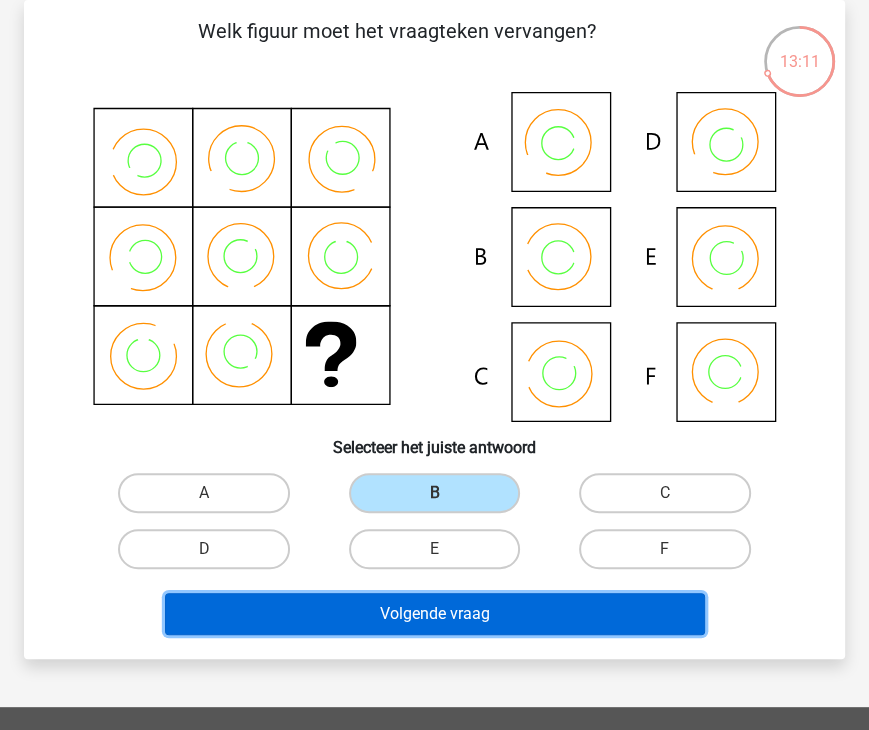 click on "Volgende vraag" at bounding box center [435, 614] 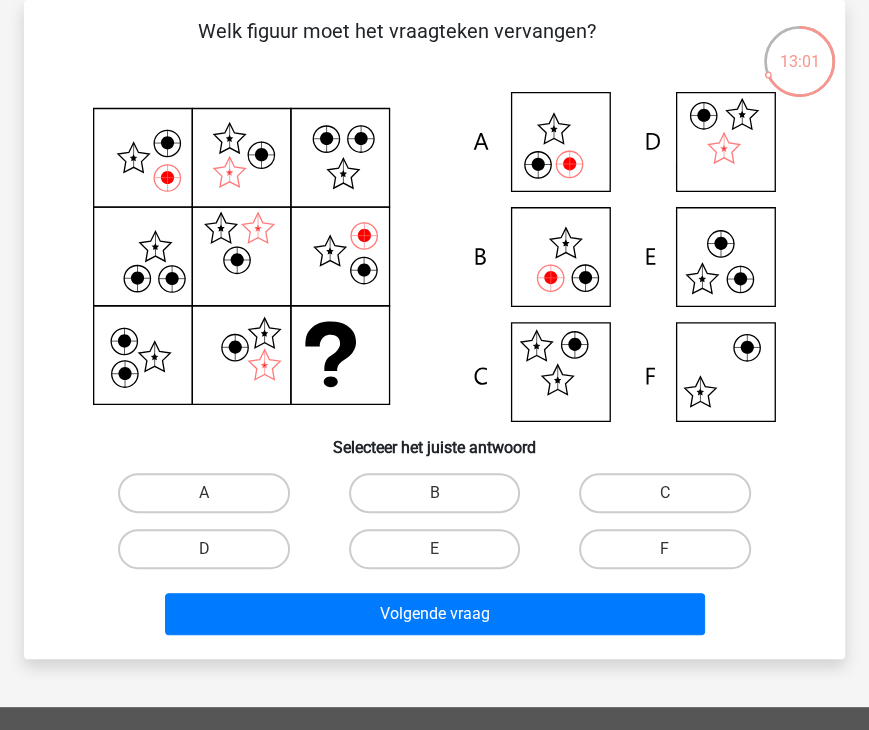 click 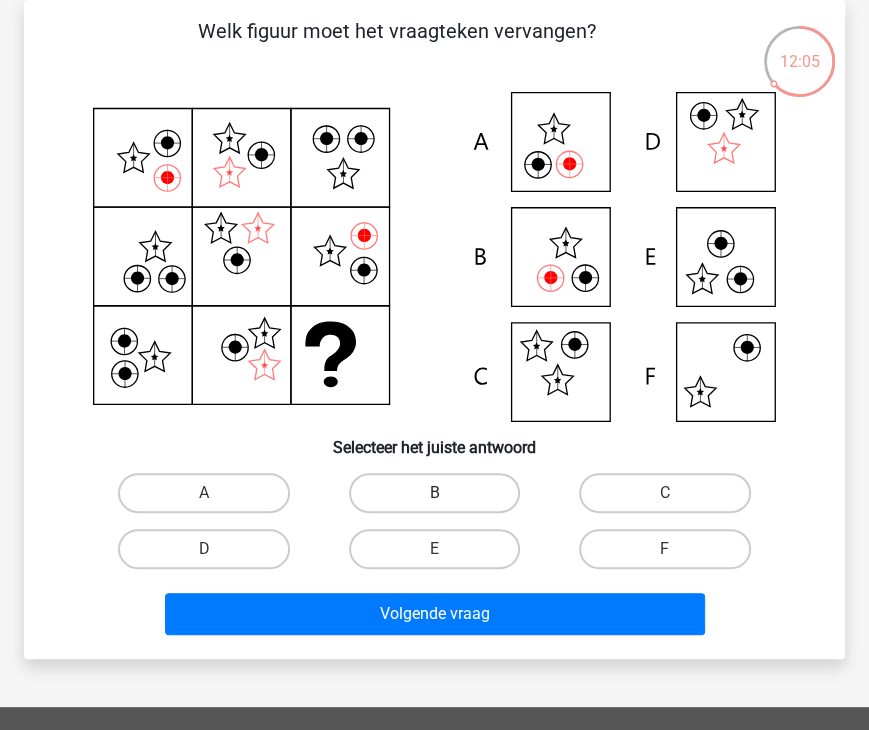 click on "B" at bounding box center [434, 493] 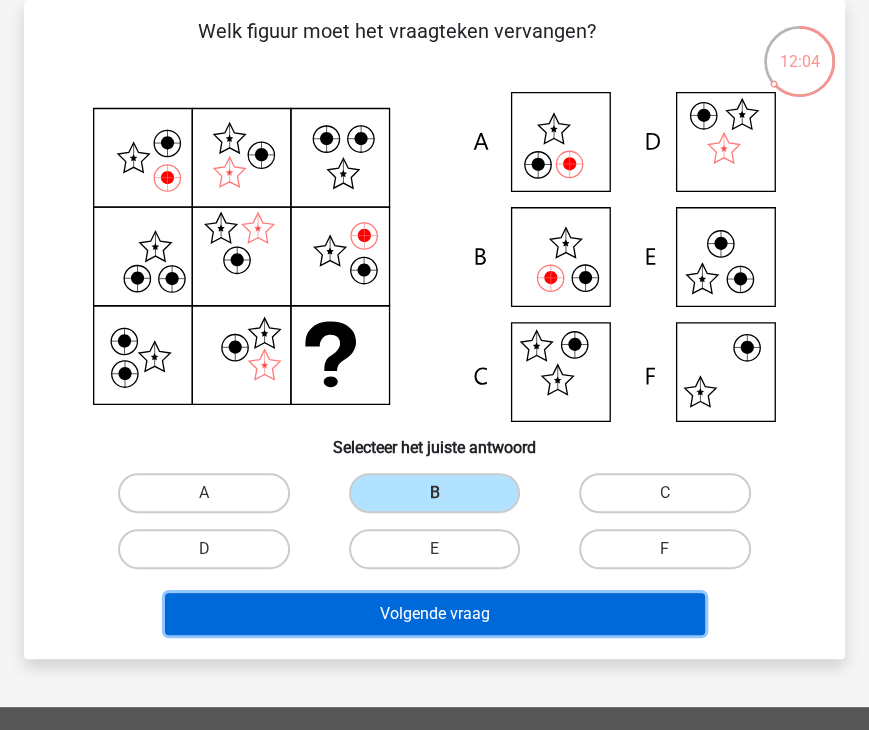 click on "Volgende vraag" at bounding box center [435, 614] 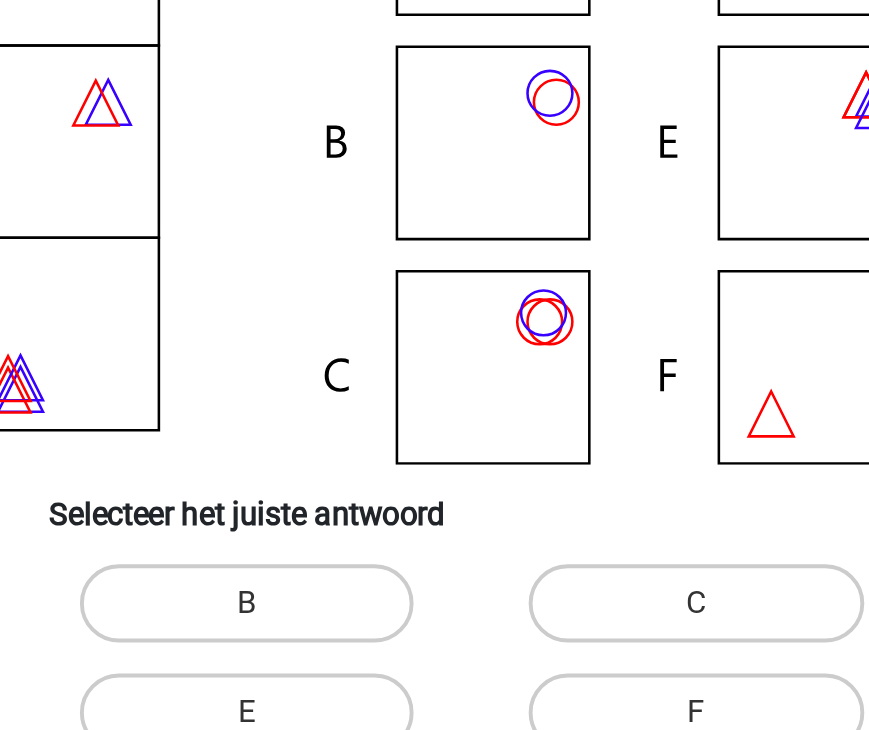 scroll, scrollTop: 92, scrollLeft: 0, axis: vertical 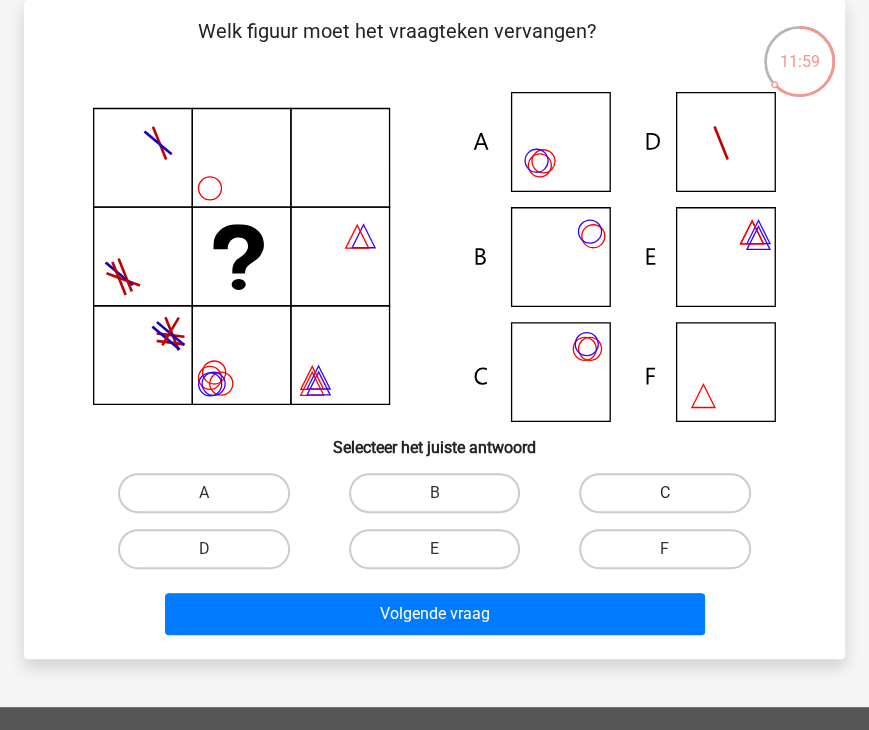 click on "C" at bounding box center [664, 493] 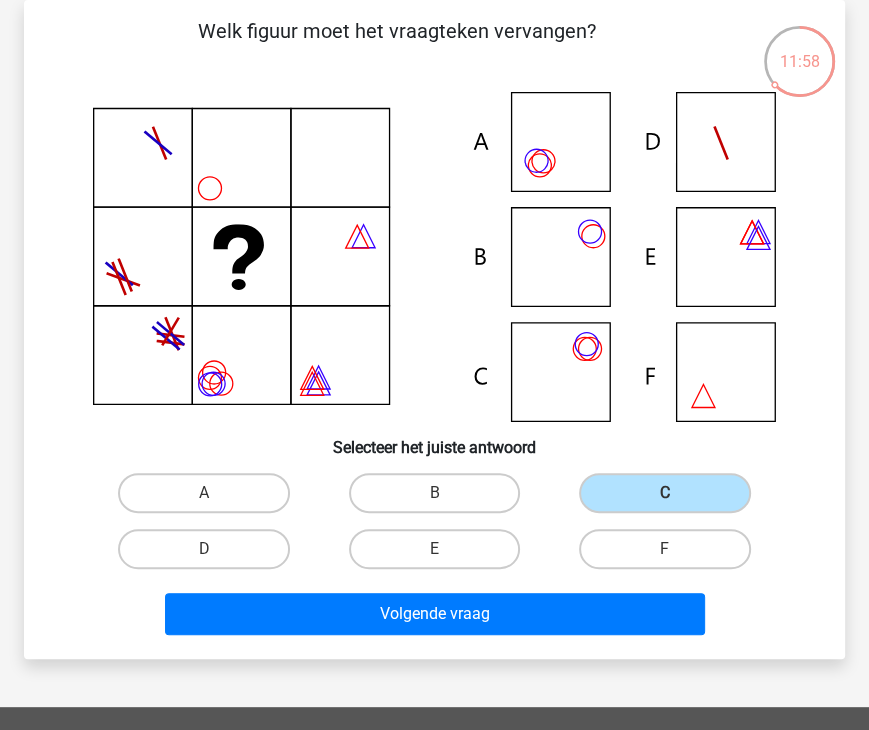 click on "Volgende vraag" at bounding box center (434, 610) 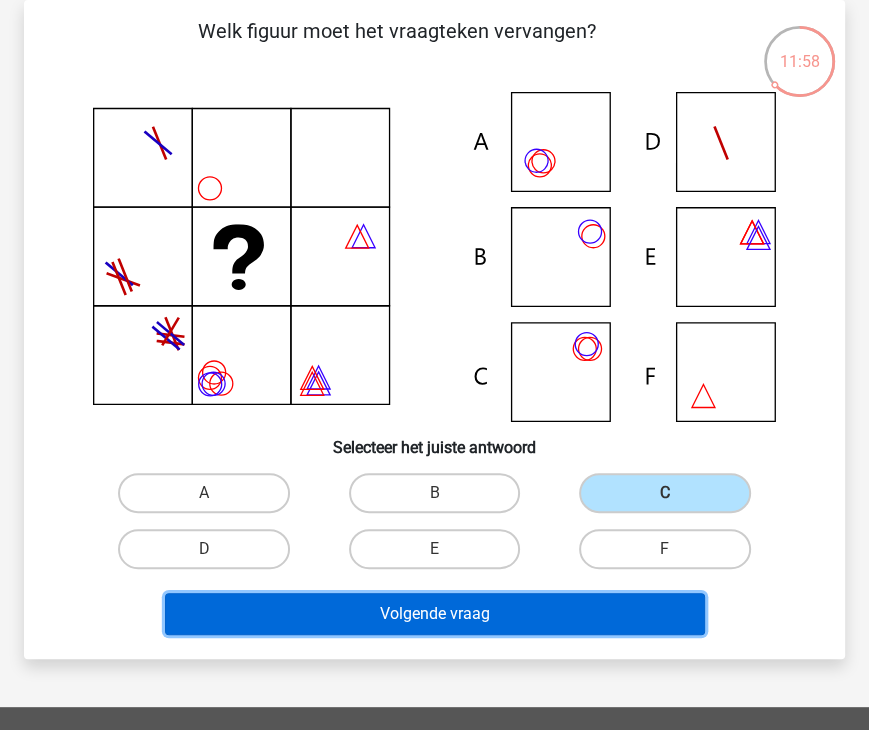 click on "Volgende vraag" at bounding box center (435, 614) 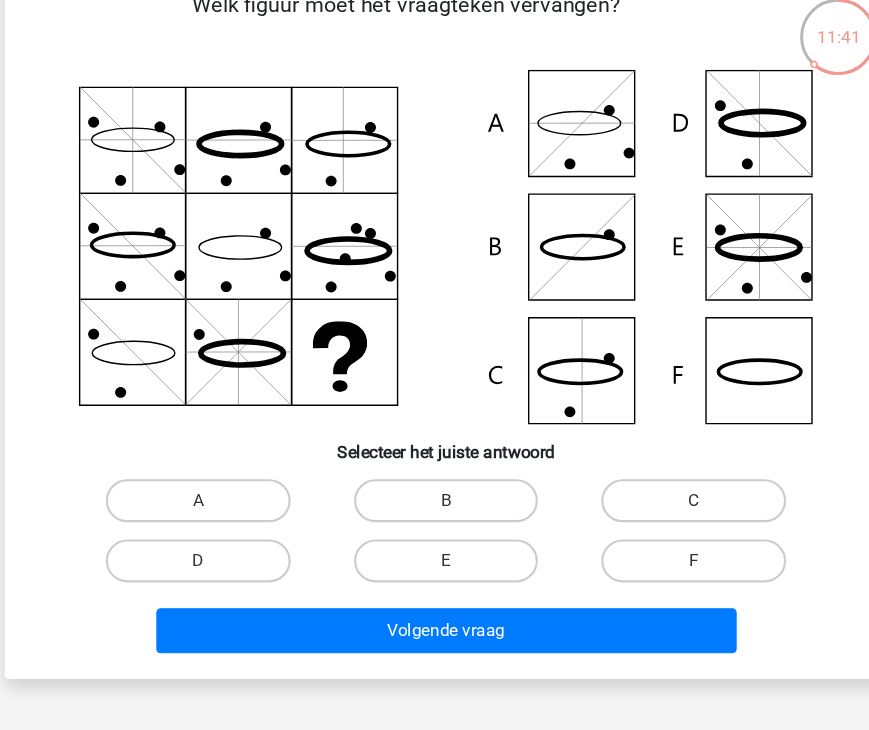 scroll, scrollTop: 91, scrollLeft: 0, axis: vertical 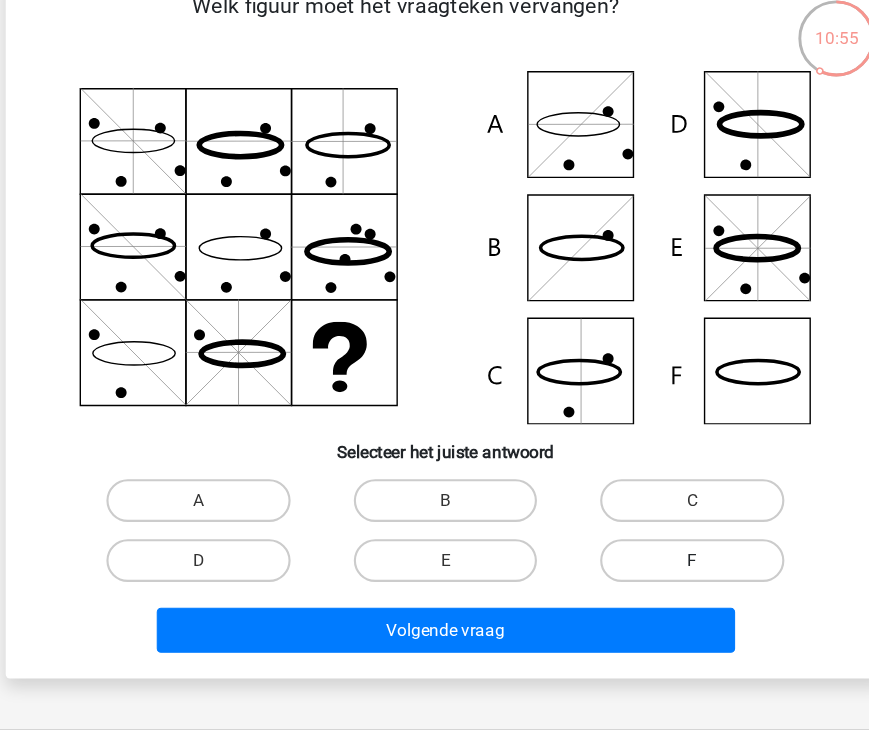 click on "F" at bounding box center [664, 549] 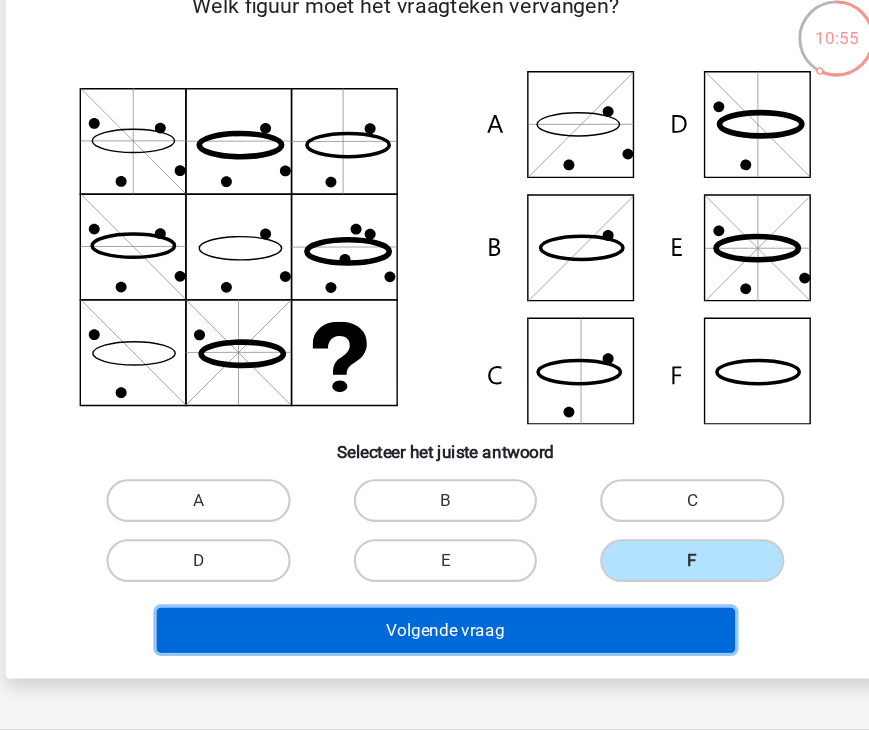 click on "Volgende vraag" at bounding box center [435, 614] 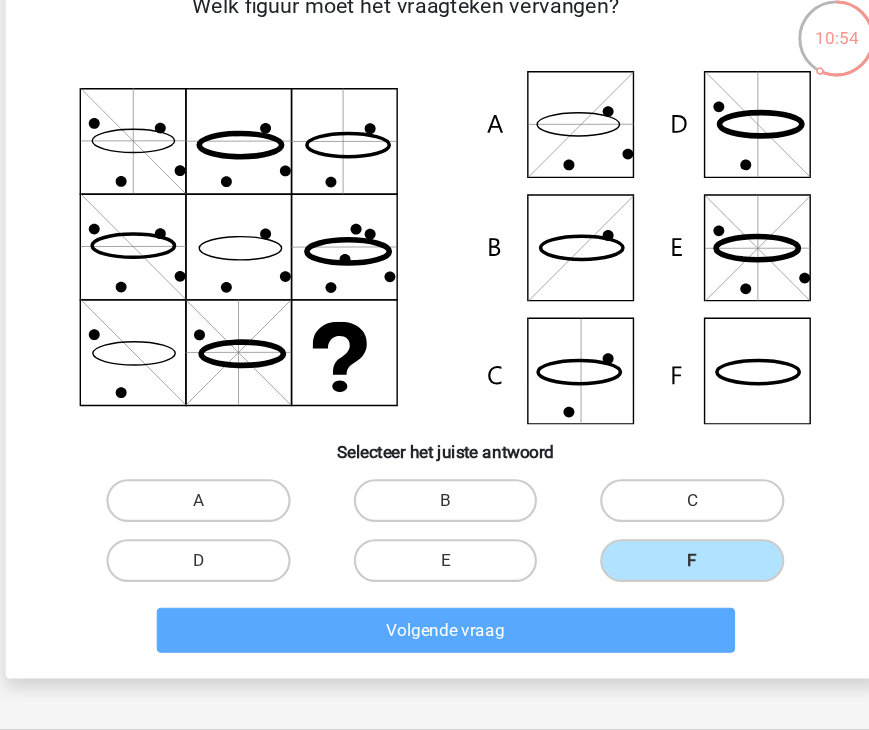 scroll, scrollTop: 92, scrollLeft: 0, axis: vertical 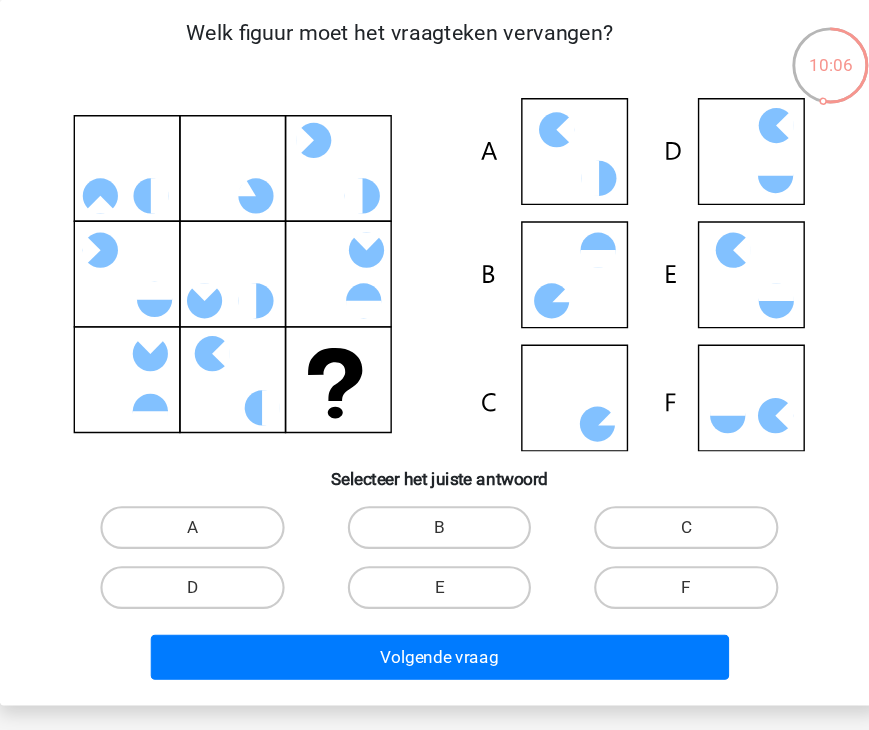 click on "C" at bounding box center (665, 493) 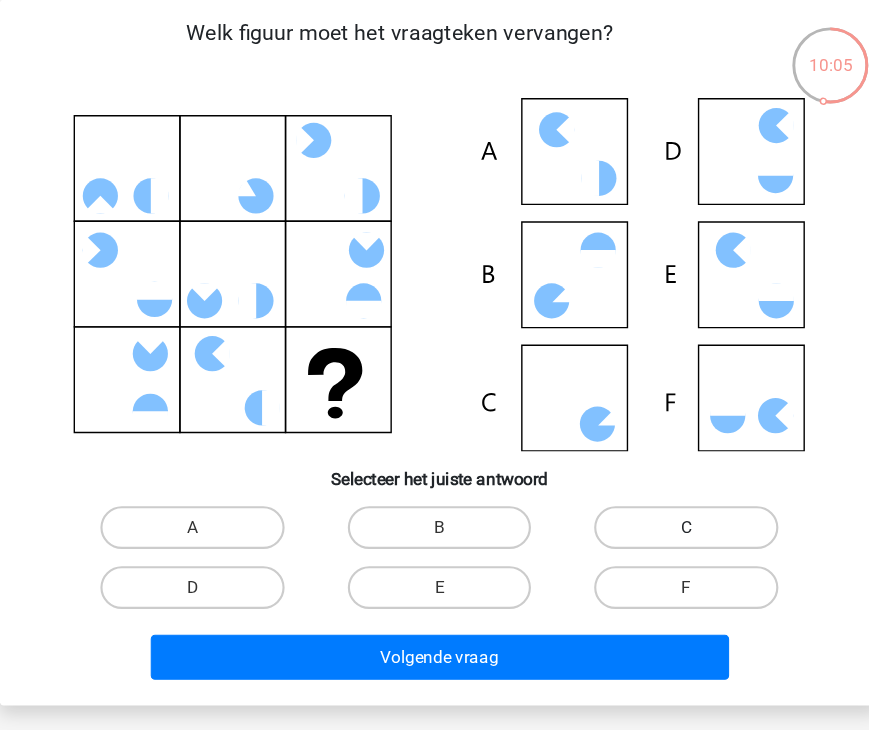 click on "C" at bounding box center (664, 493) 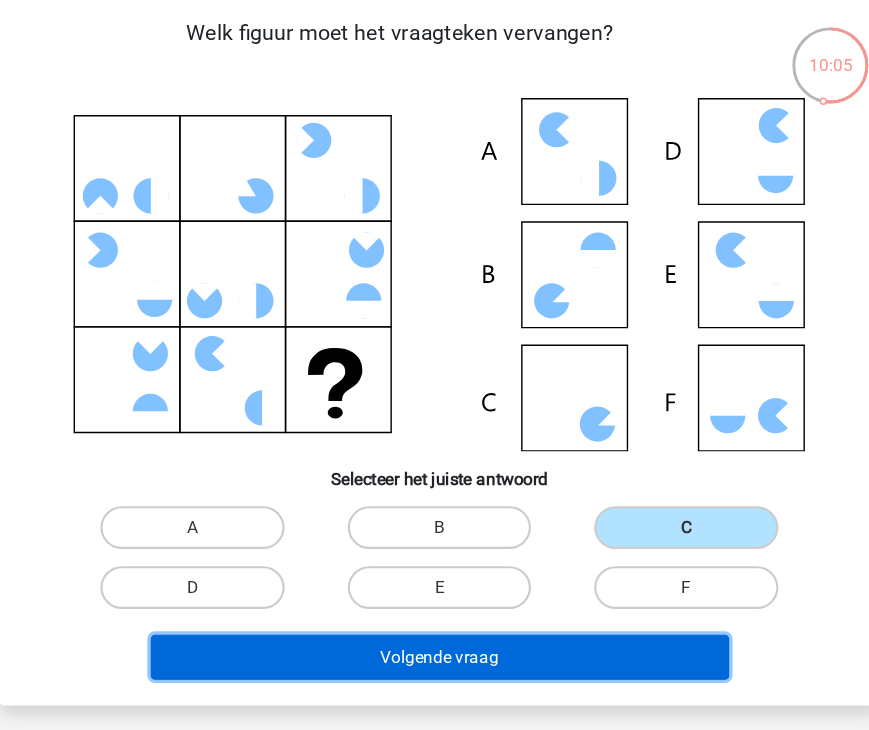 click on "Volgende vraag" at bounding box center (435, 614) 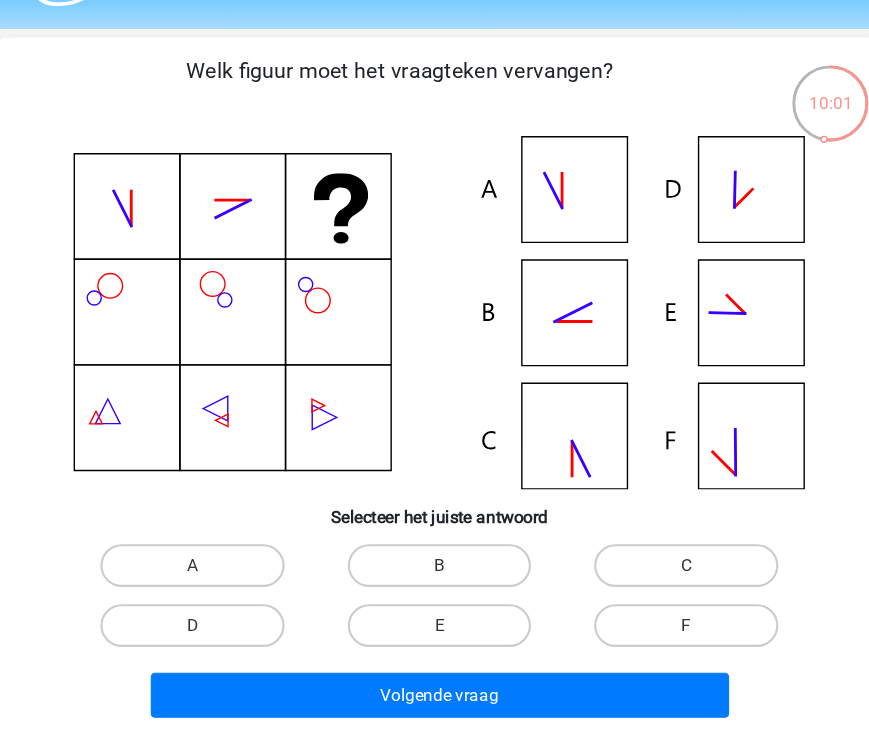 scroll, scrollTop: 9, scrollLeft: 0, axis: vertical 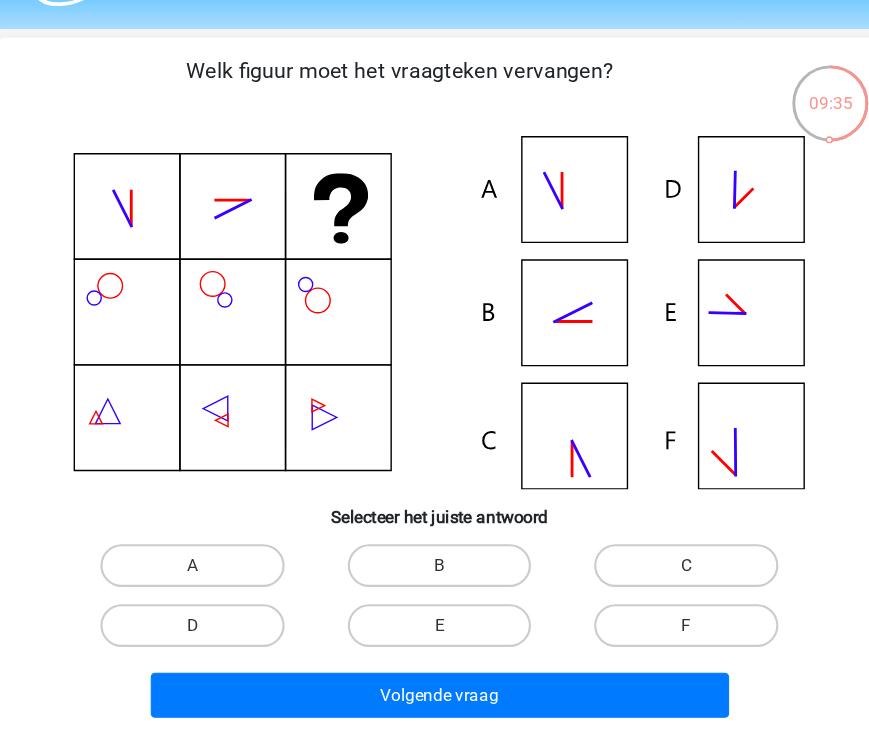 click on "B" at bounding box center (434, 576) 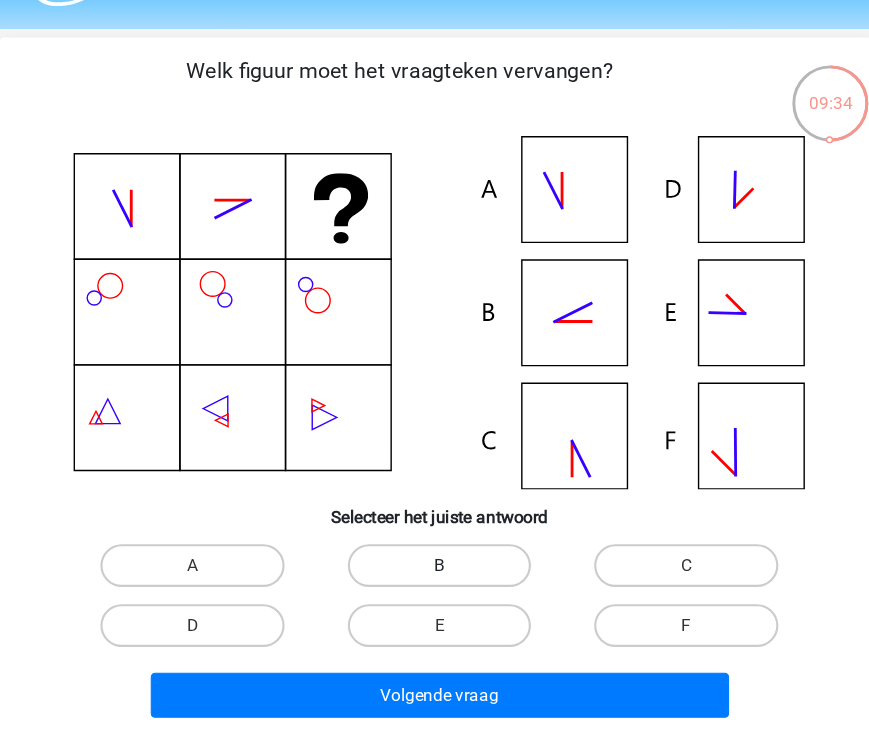 click on "B" at bounding box center (434, 576) 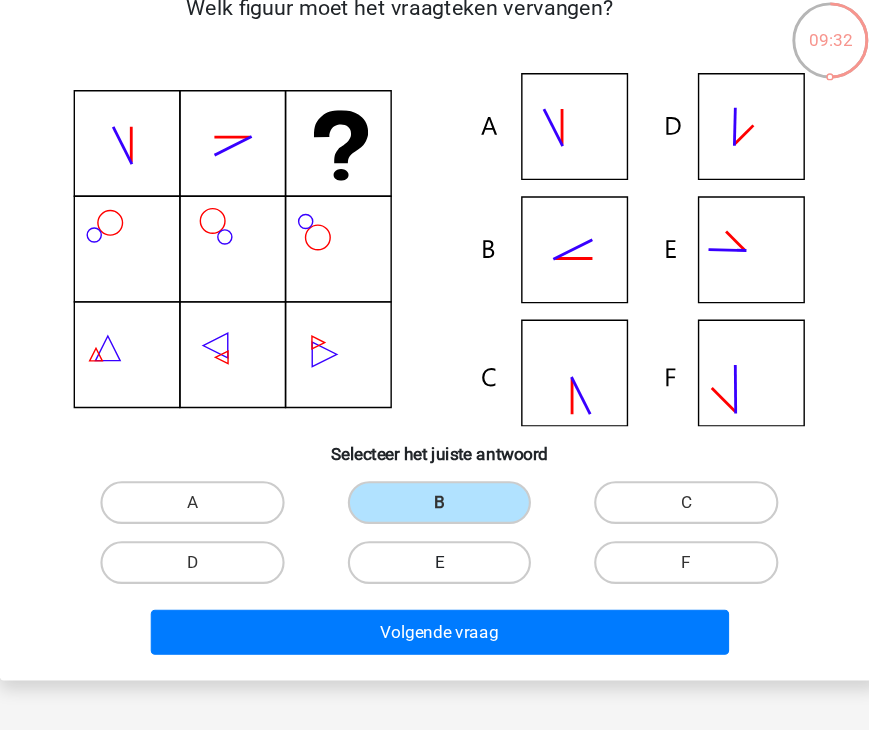 scroll, scrollTop: 69, scrollLeft: 0, axis: vertical 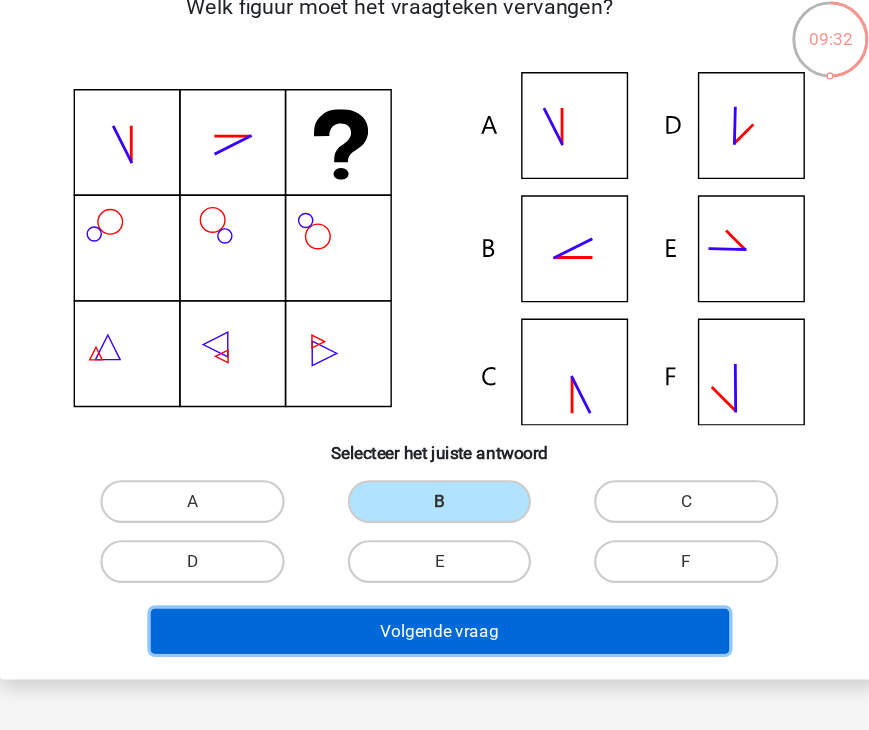 click on "Volgende vraag" at bounding box center (435, 637) 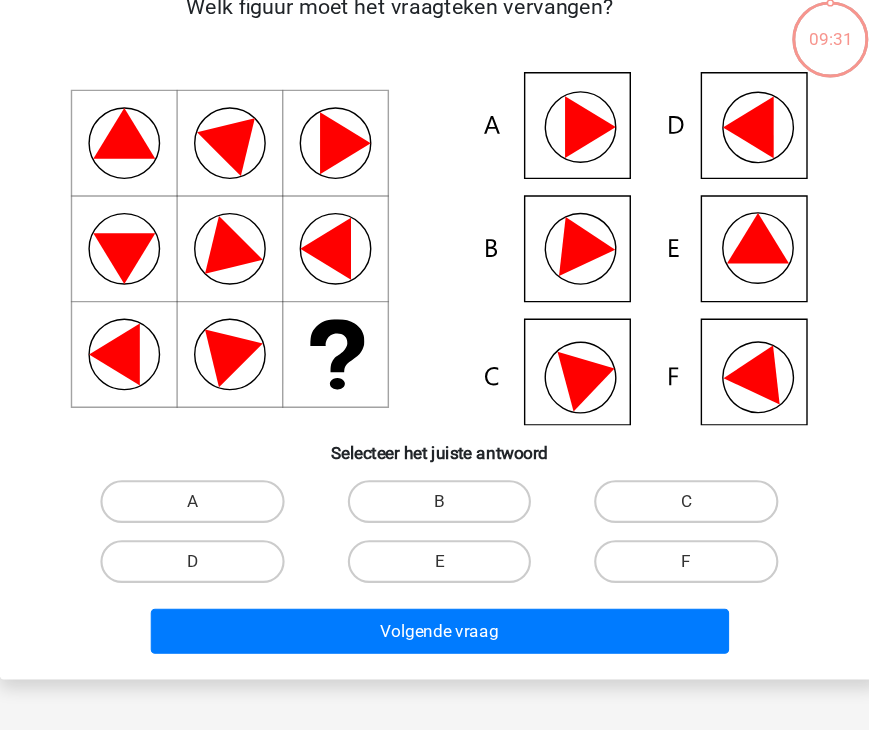 scroll, scrollTop: 68, scrollLeft: 0, axis: vertical 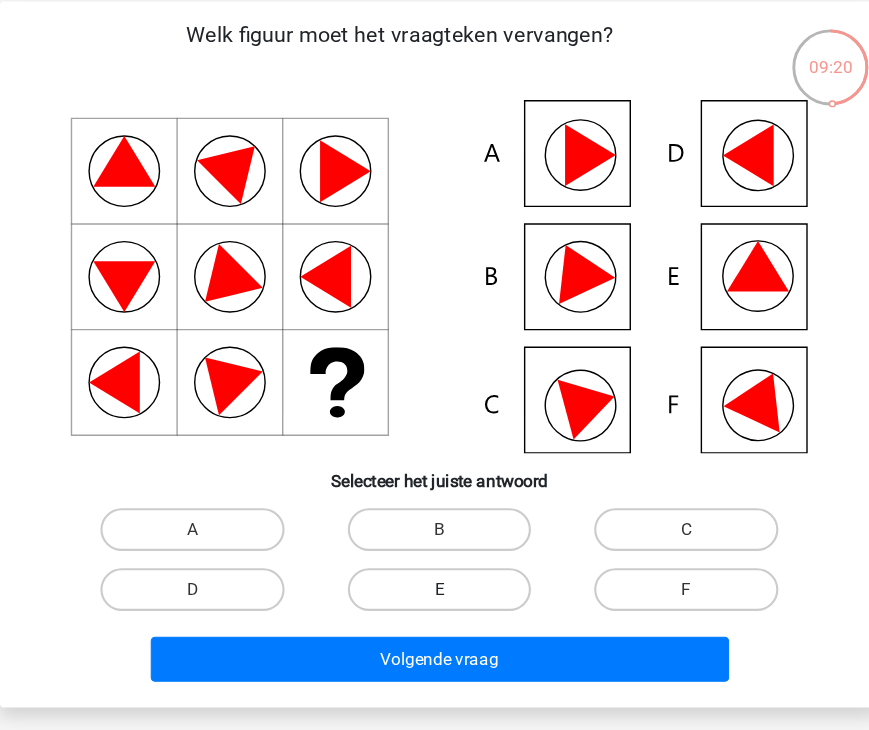click on "E" at bounding box center [434, 573] 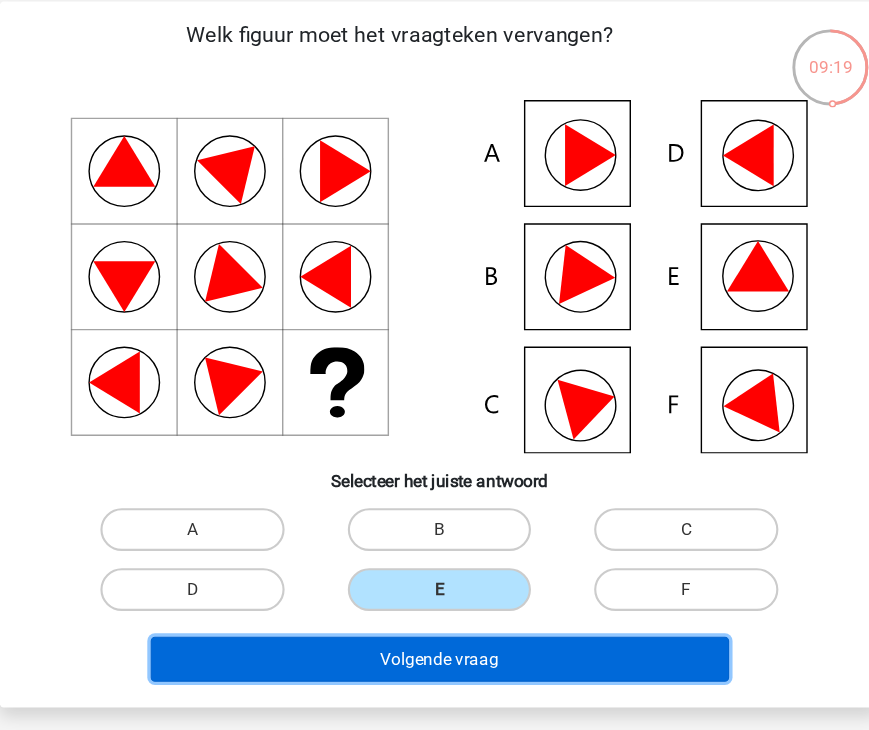 click on "Volgende vraag" at bounding box center [435, 638] 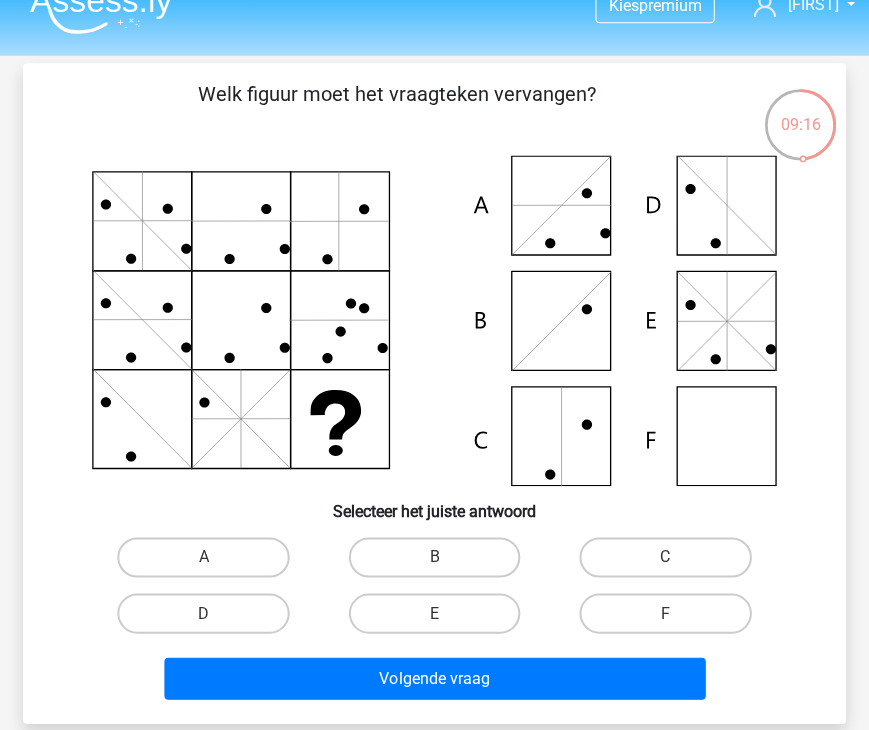 scroll, scrollTop: 28, scrollLeft: 0, axis: vertical 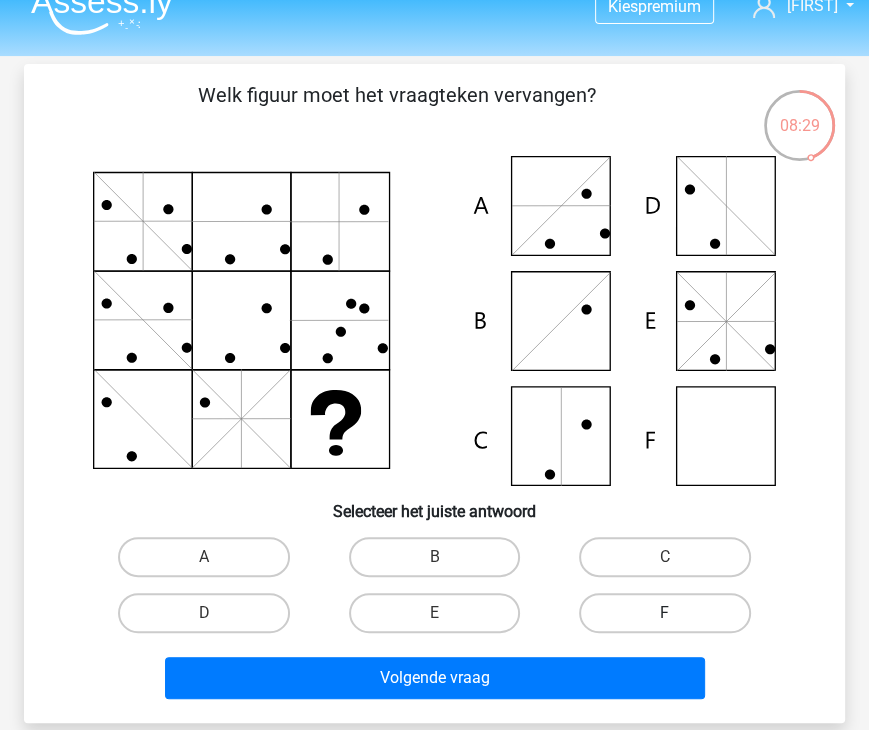 click on "F" at bounding box center [664, 613] 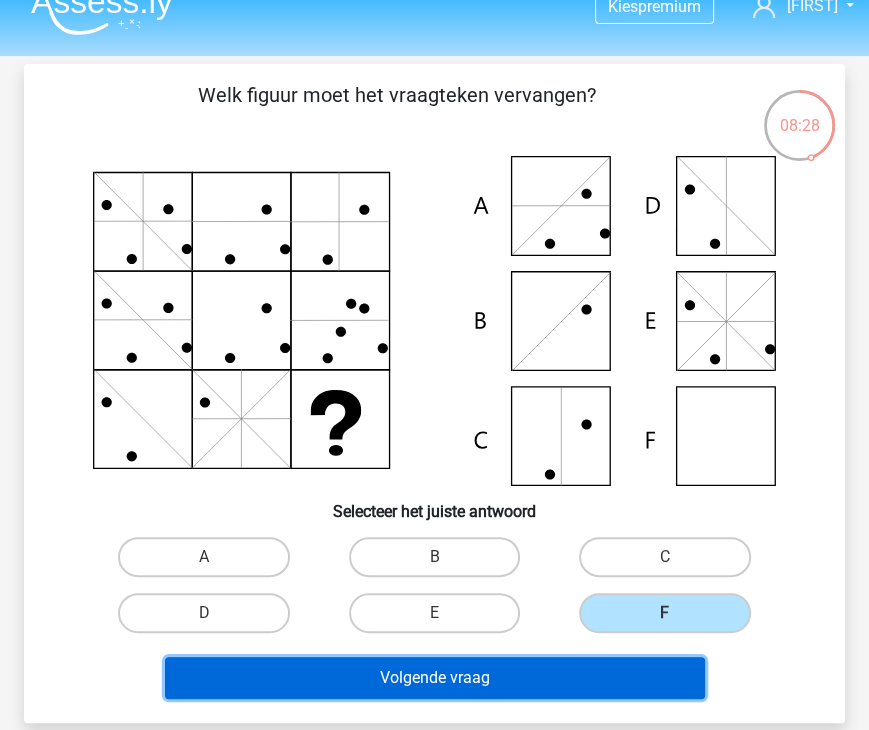 click on "Volgende vraag" at bounding box center [435, 678] 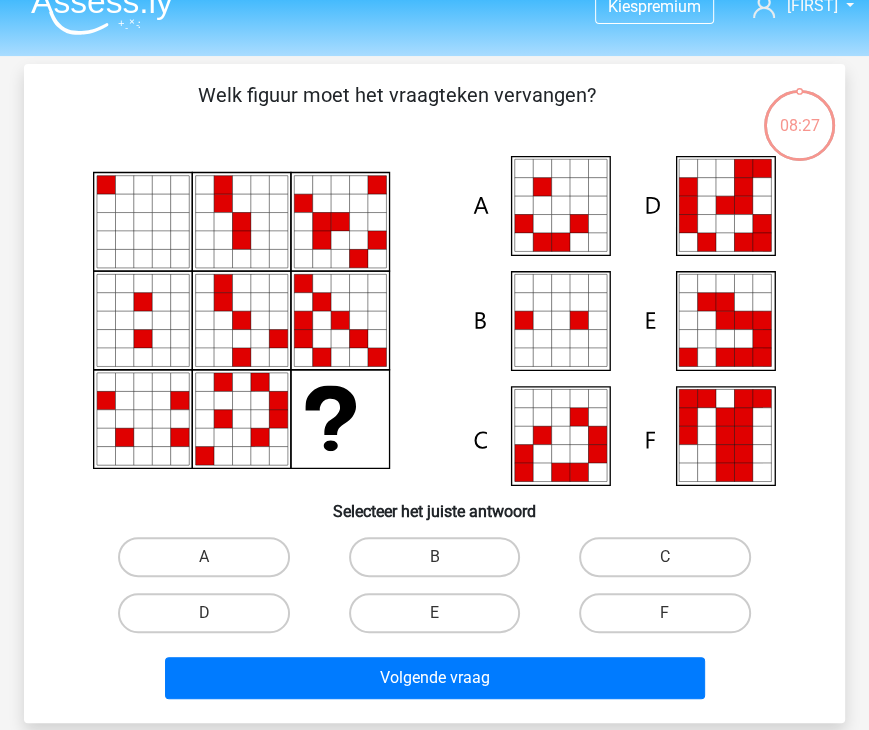 scroll, scrollTop: 92, scrollLeft: 0, axis: vertical 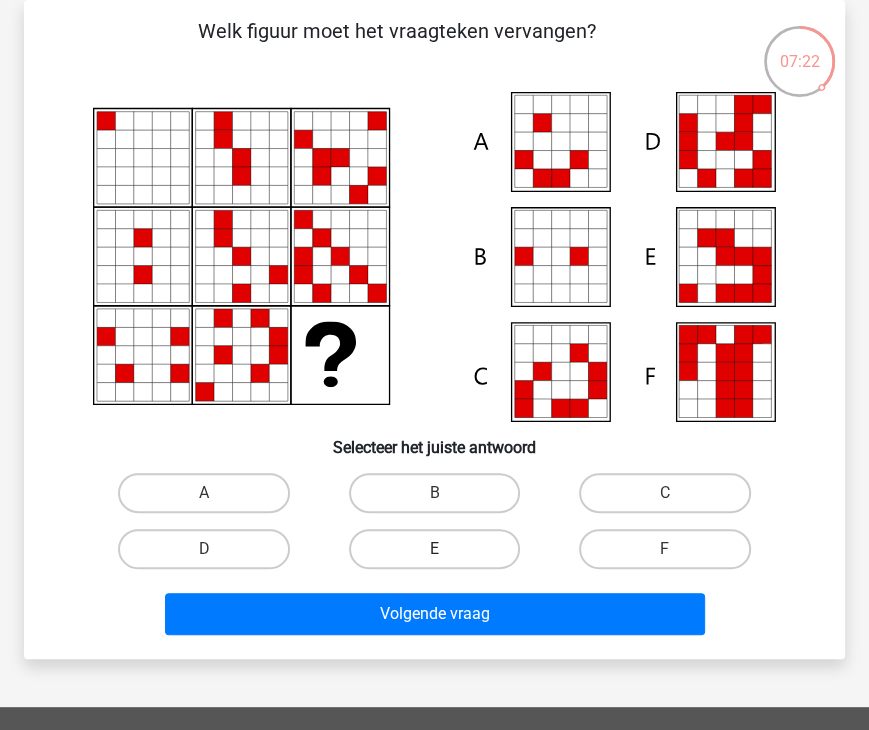 click on "E" at bounding box center (434, 549) 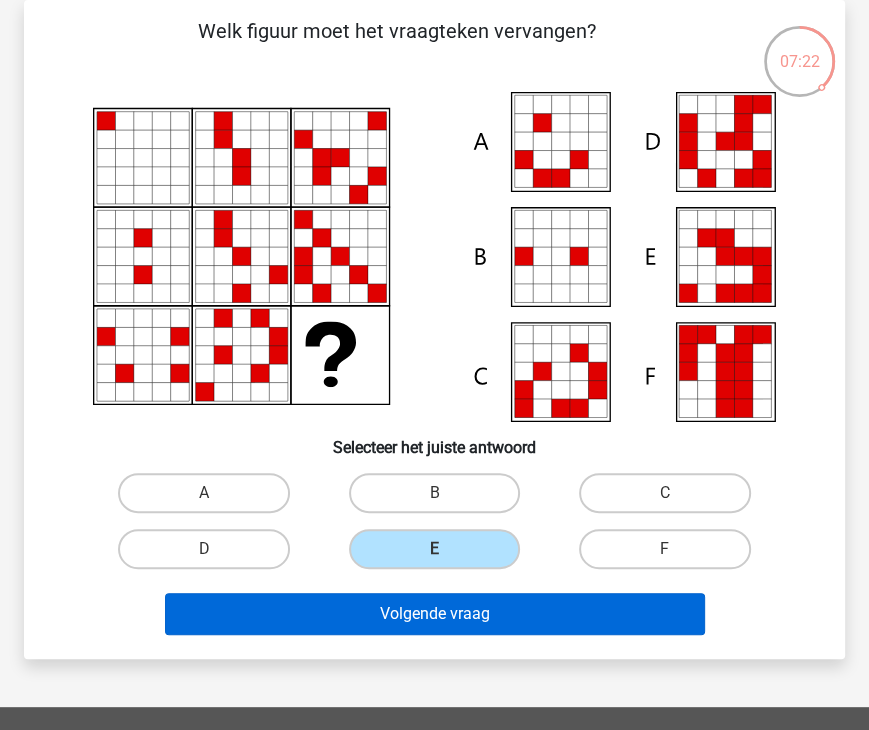 click on "Volgende vraag" at bounding box center (434, 618) 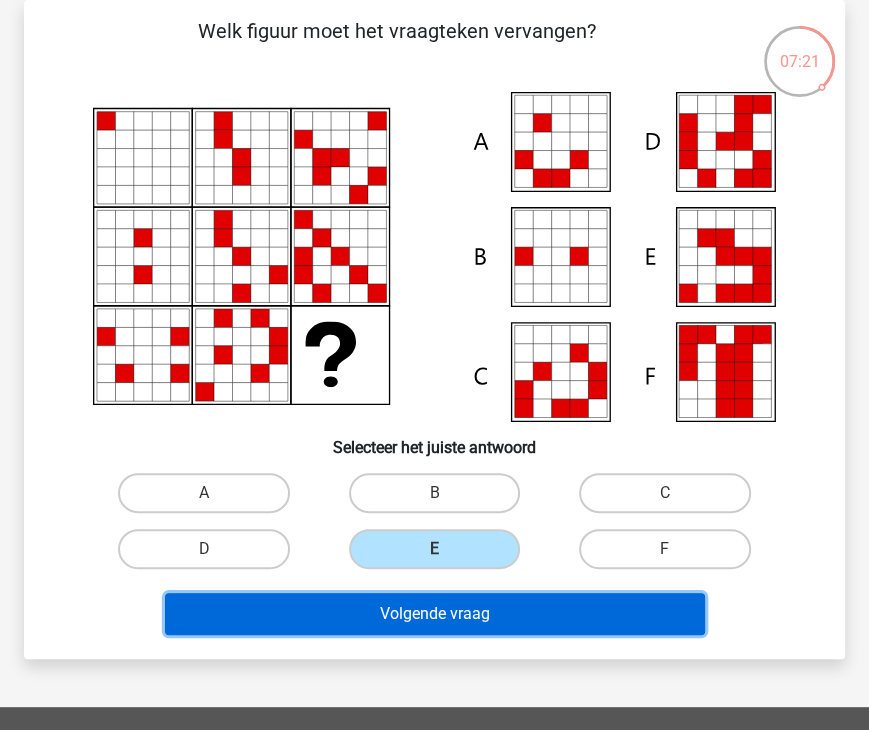 click on "Volgende vraag" at bounding box center [435, 614] 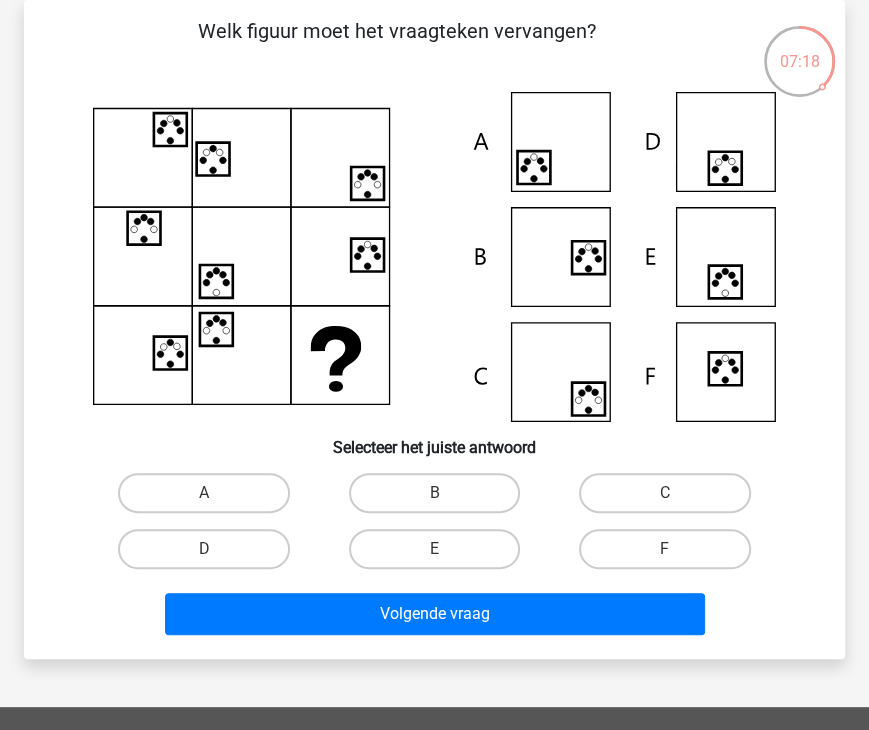 scroll, scrollTop: 63, scrollLeft: 0, axis: vertical 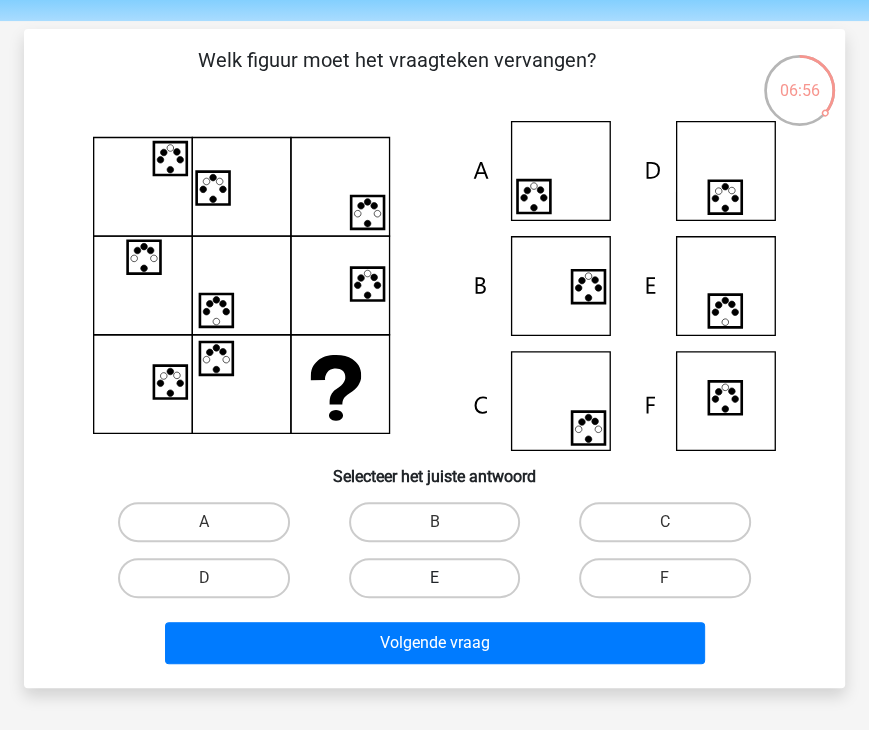 click on "E" at bounding box center (434, 578) 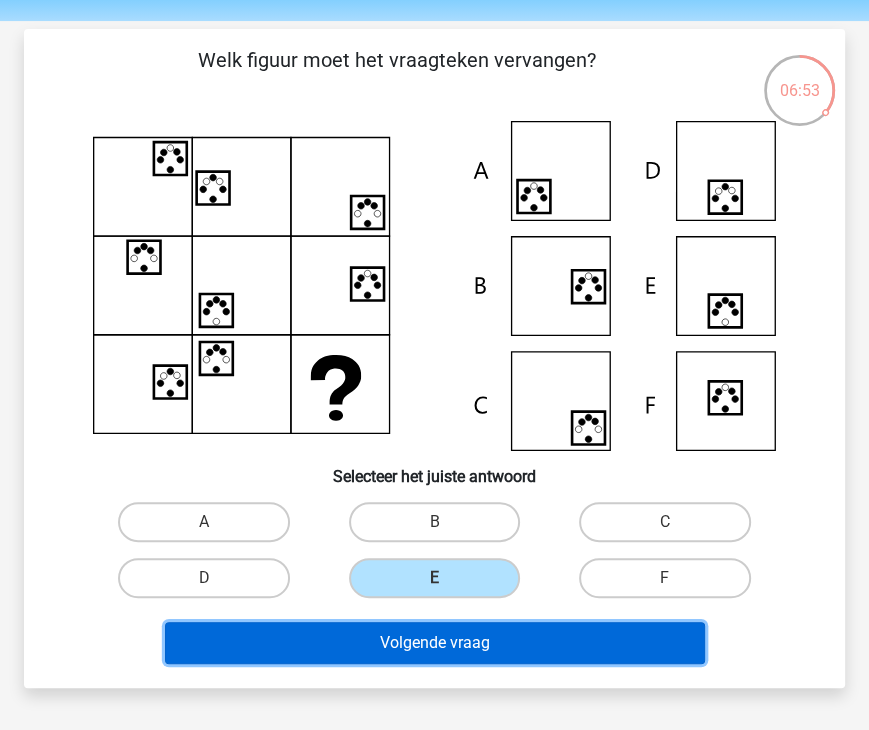 click on "Volgende vraag" at bounding box center [435, 643] 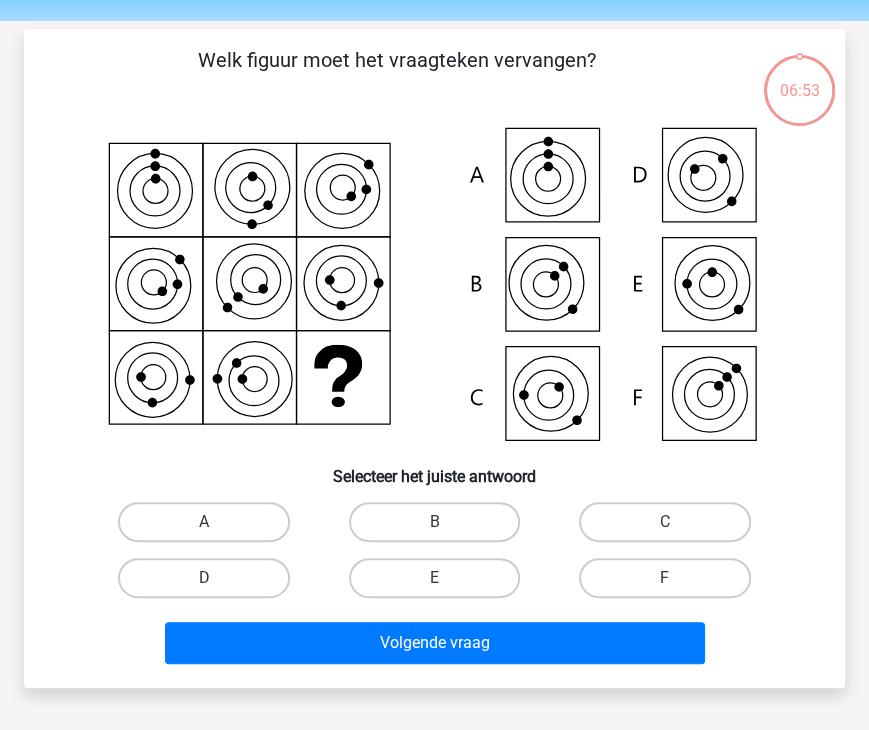 scroll, scrollTop: 92, scrollLeft: 0, axis: vertical 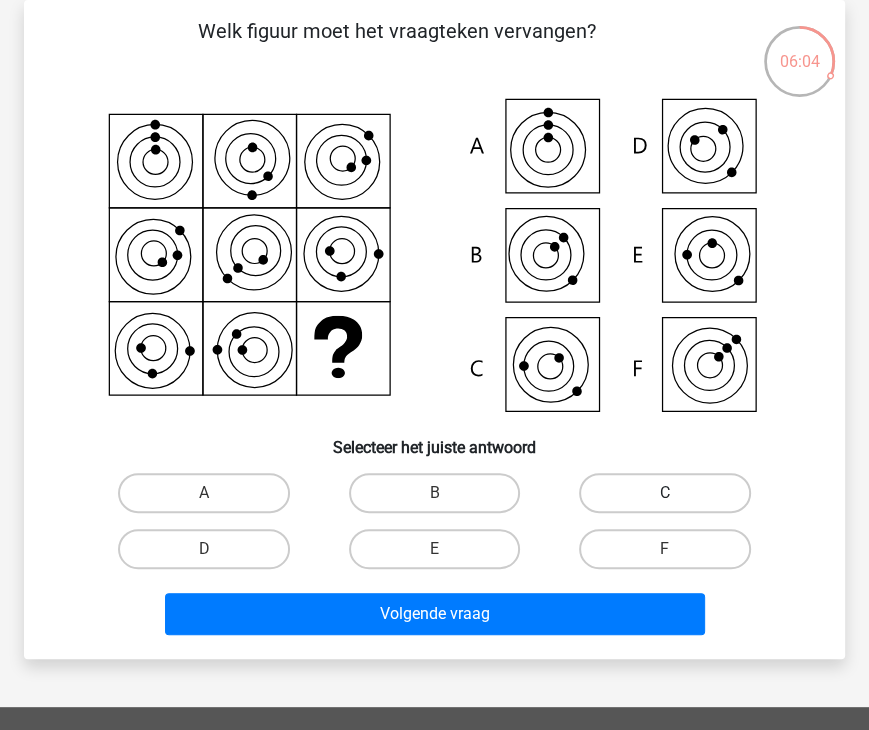 click on "C" at bounding box center (664, 493) 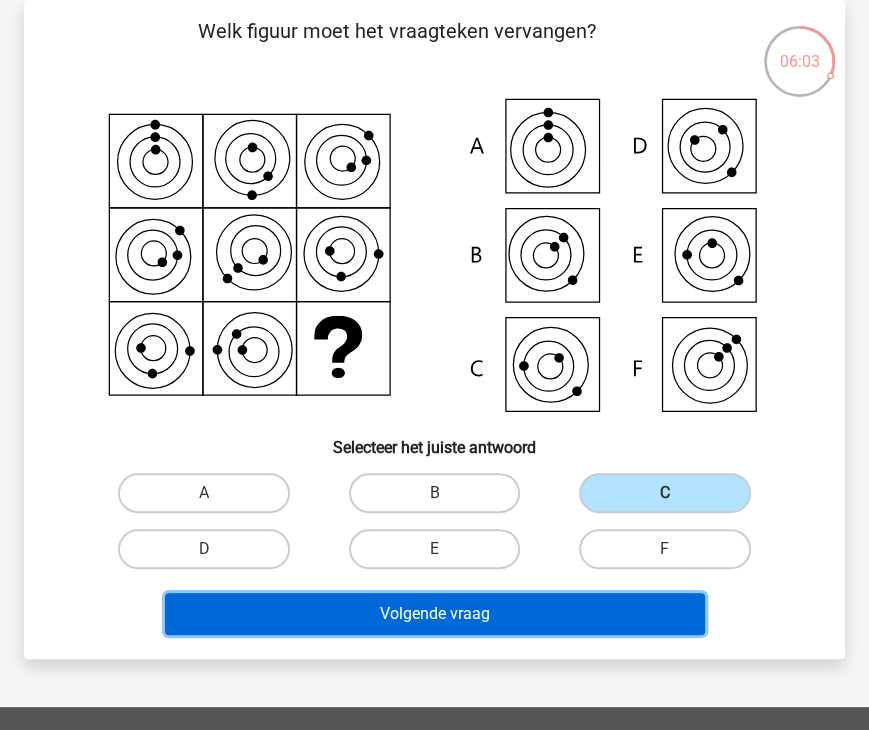 click on "Volgende vraag" at bounding box center (435, 614) 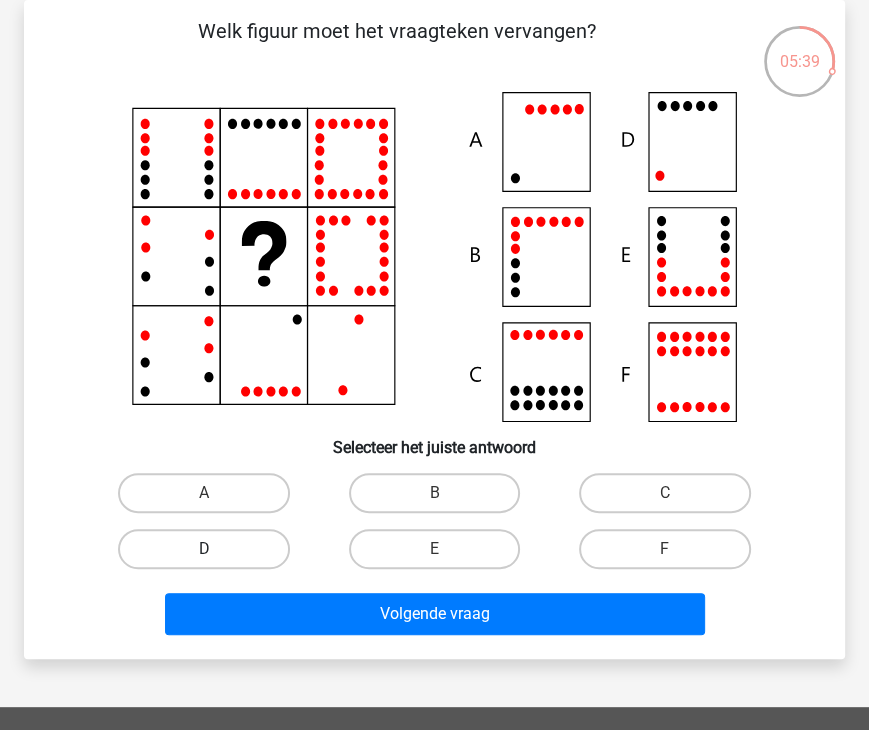 click on "D" at bounding box center (203, 549) 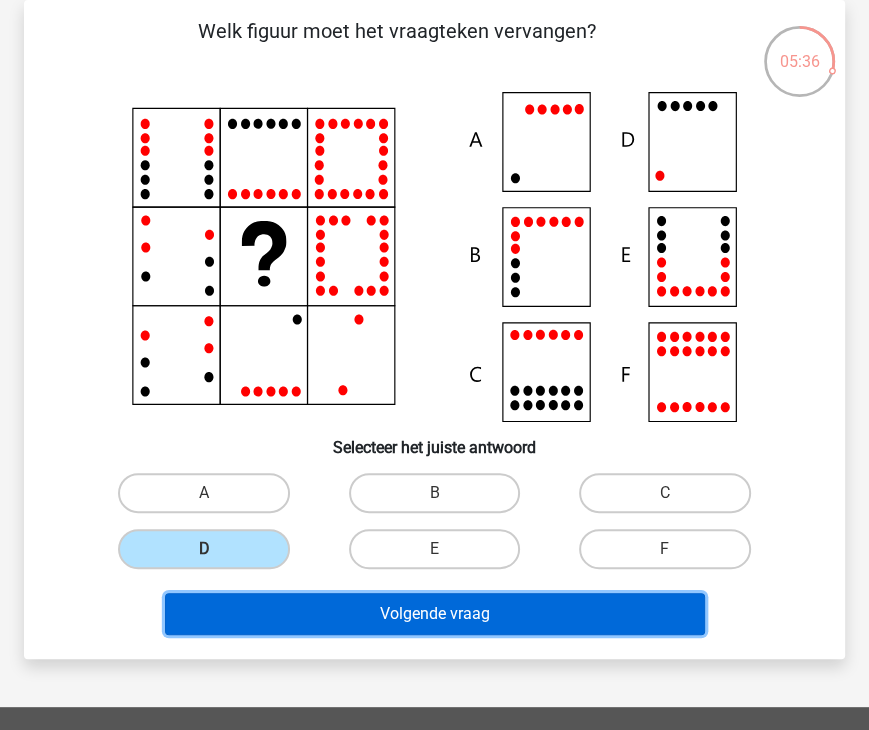 click on "Volgende vraag" at bounding box center (435, 614) 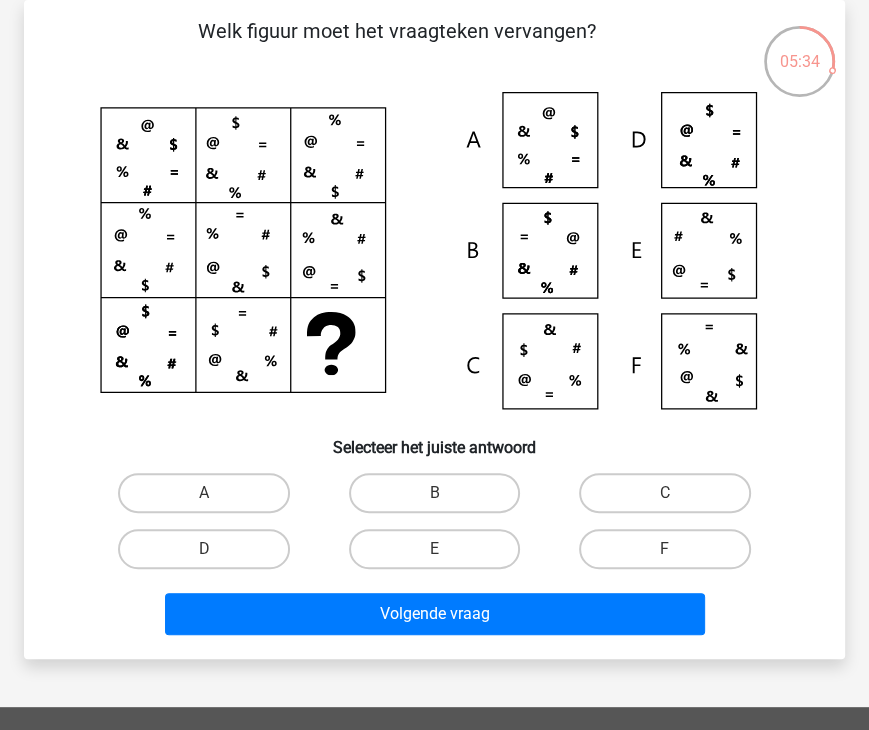 scroll, scrollTop: 66, scrollLeft: 0, axis: vertical 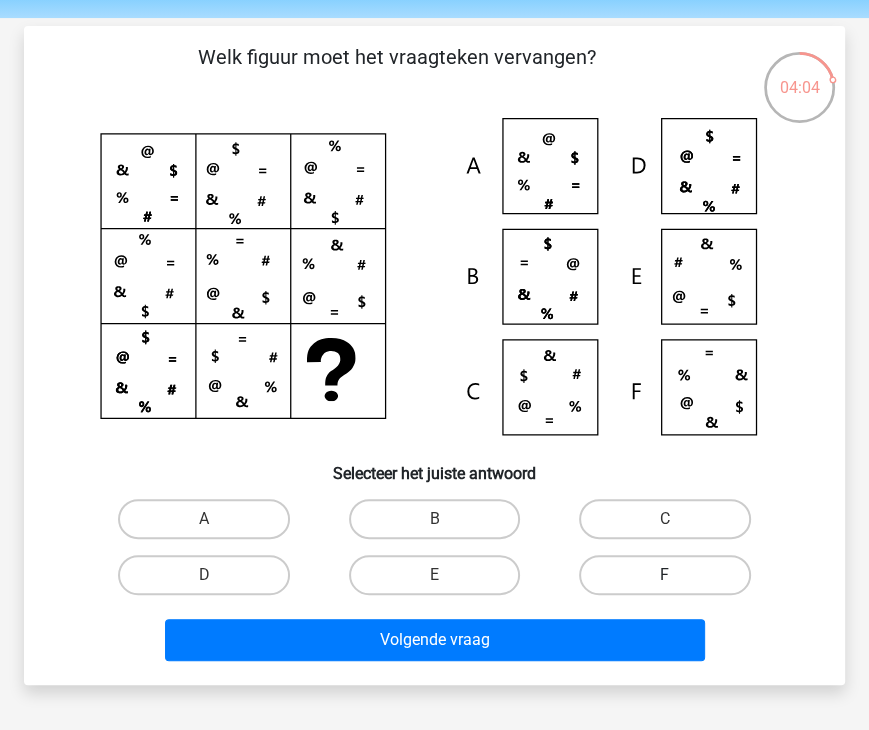 click on "F" at bounding box center [664, 575] 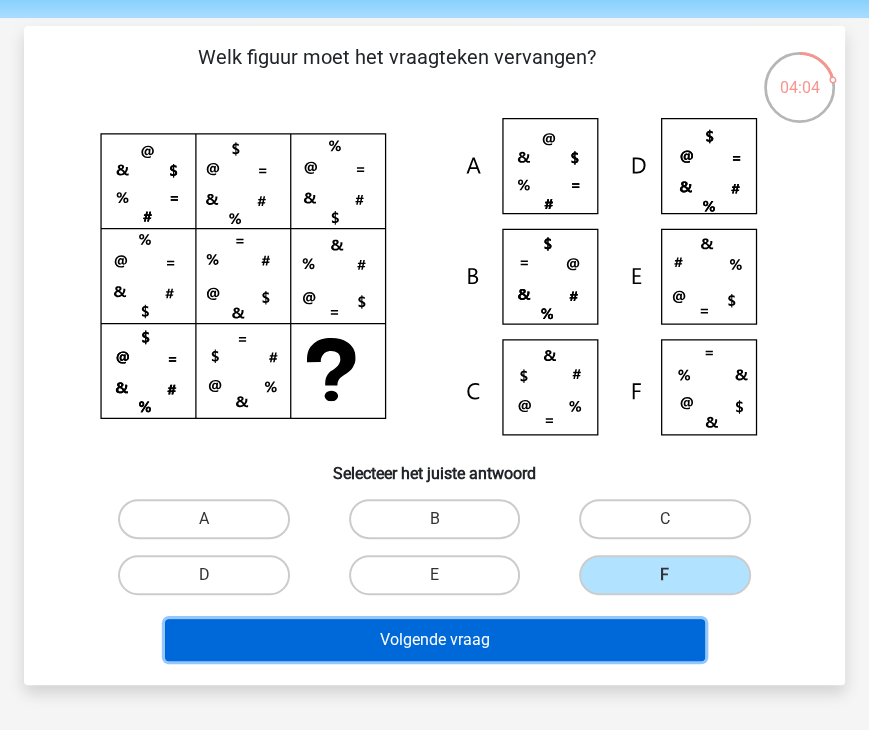 click on "Volgende vraag" at bounding box center (435, 640) 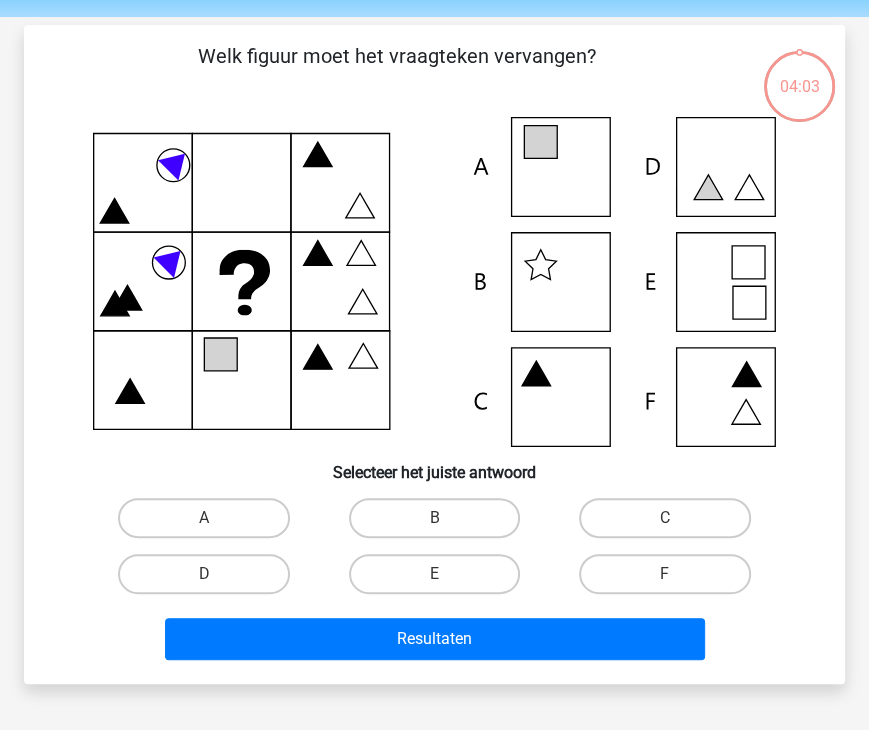 scroll, scrollTop: 65, scrollLeft: 0, axis: vertical 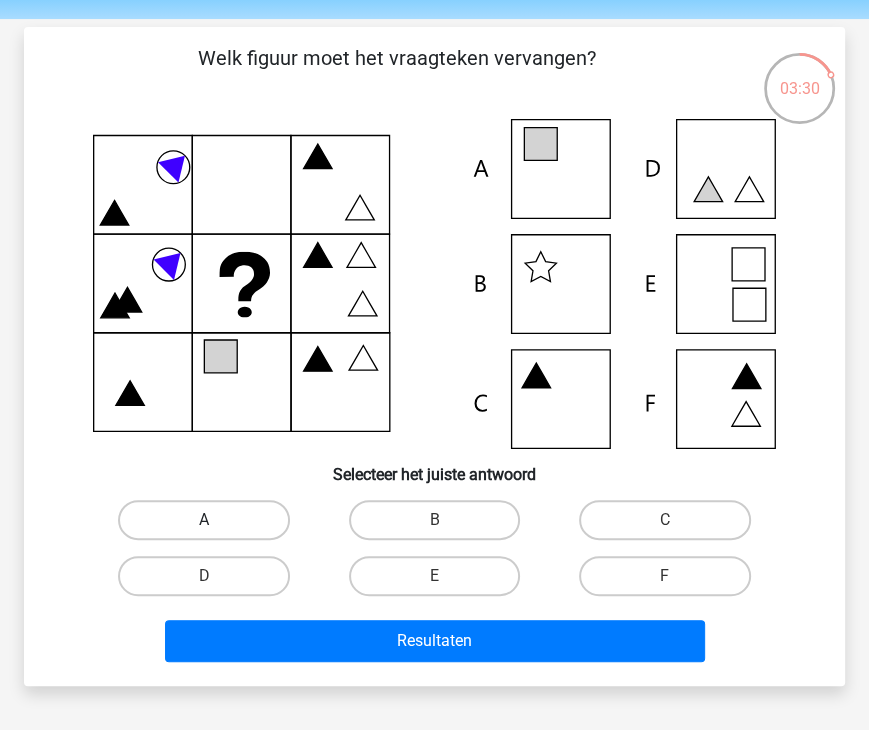 click on "A" at bounding box center [203, 520] 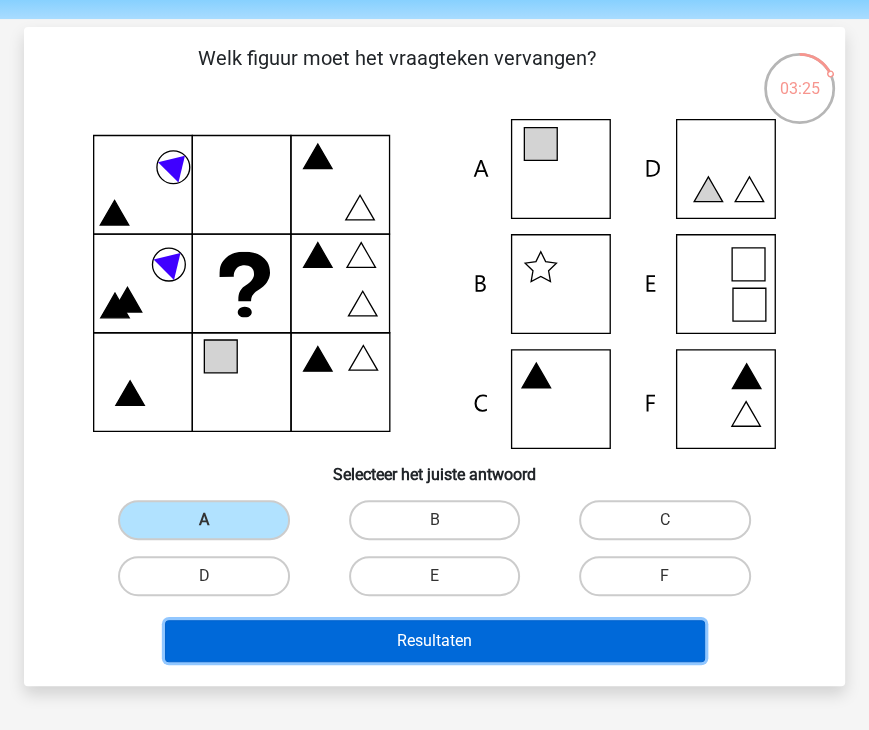 click on "Resultaten" at bounding box center (435, 641) 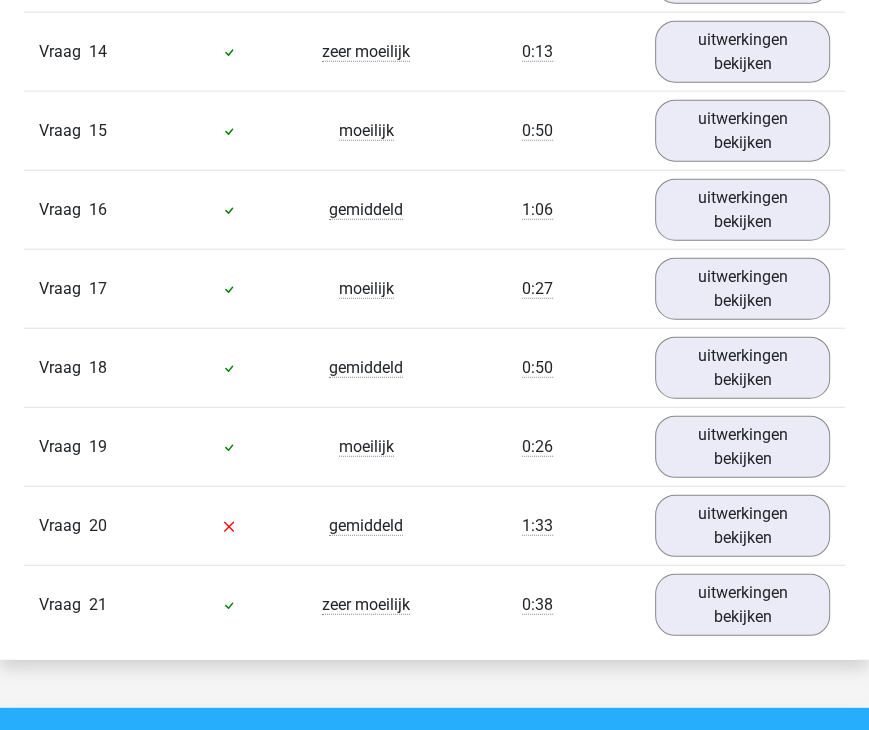 scroll, scrollTop: 2796, scrollLeft: 0, axis: vertical 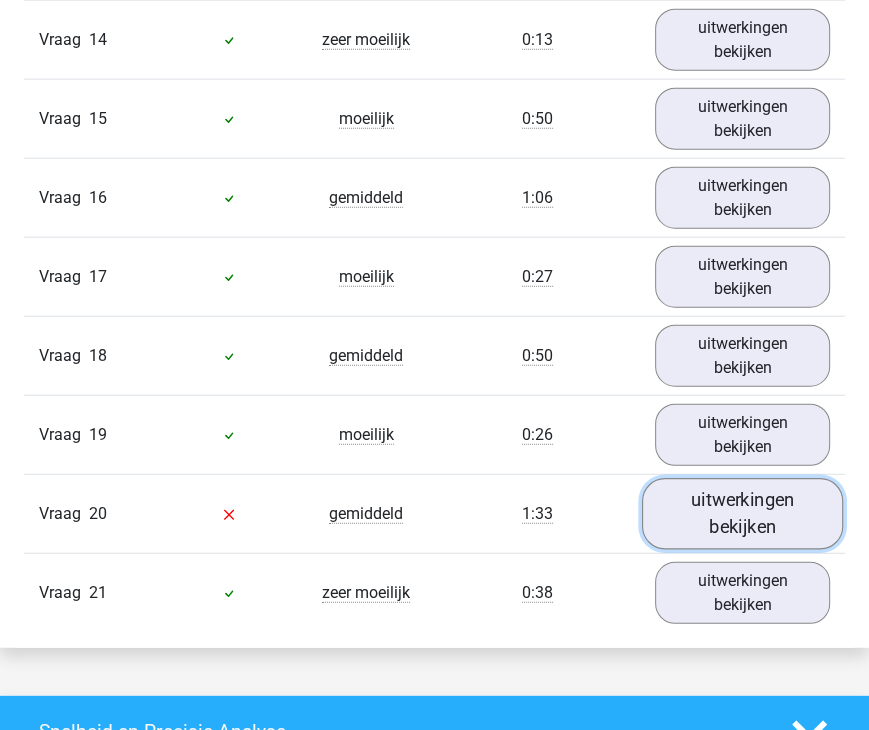 click on "uitwerkingen bekijken" at bounding box center (743, 513) 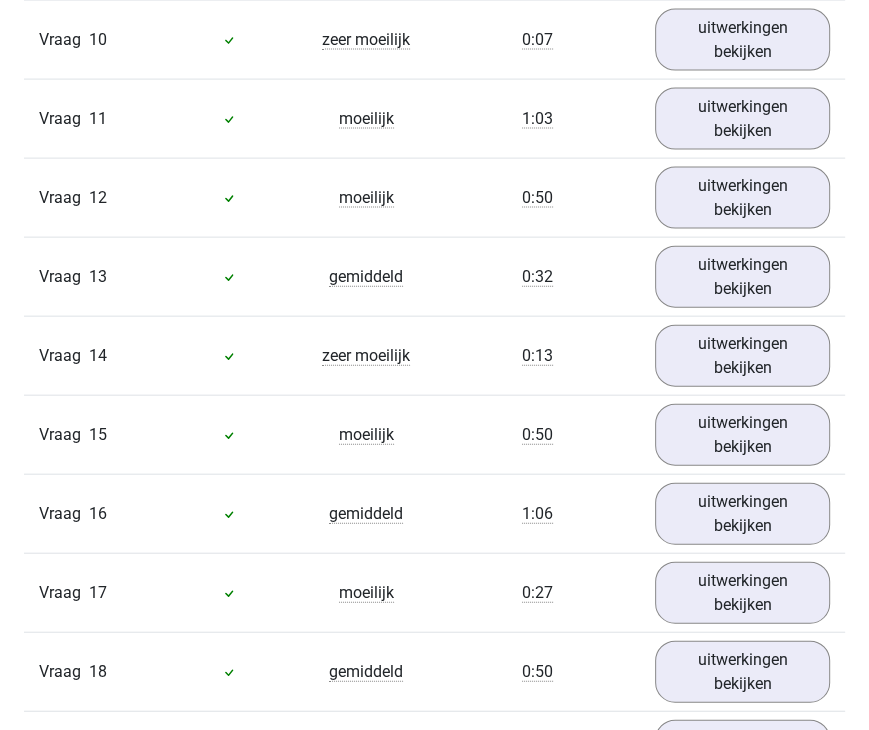 scroll, scrollTop: 2192, scrollLeft: 0, axis: vertical 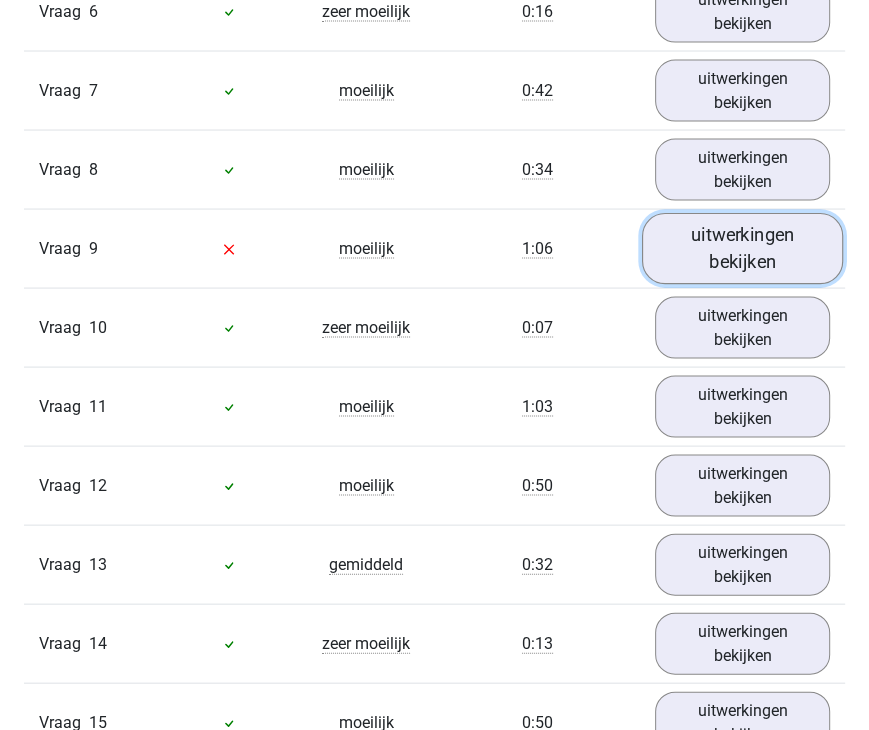 click on "uitwerkingen bekijken" at bounding box center (743, 248) 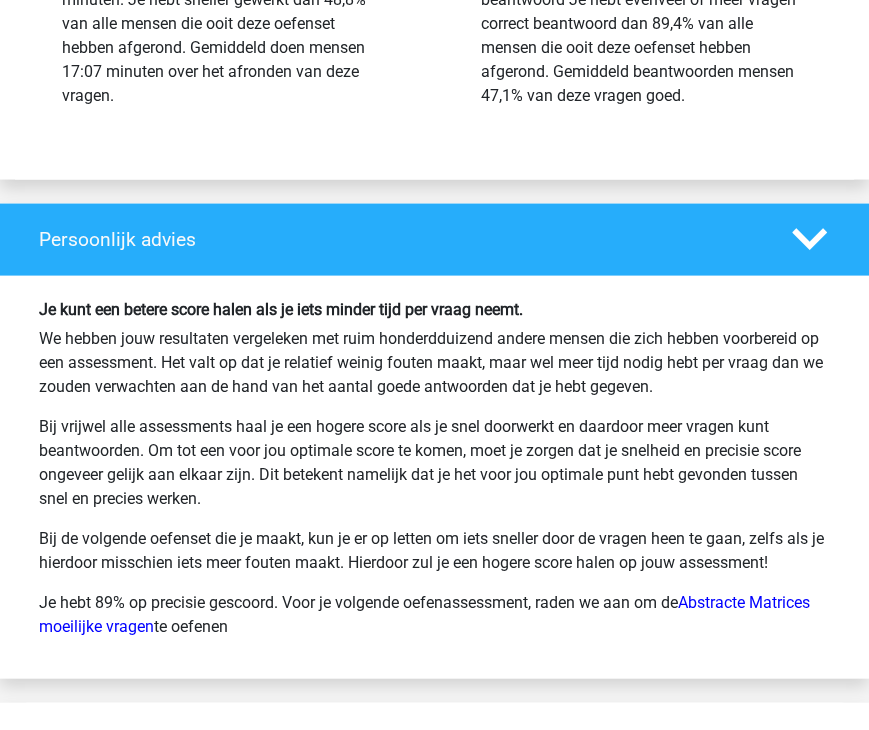 scroll, scrollTop: 6664, scrollLeft: 0, axis: vertical 